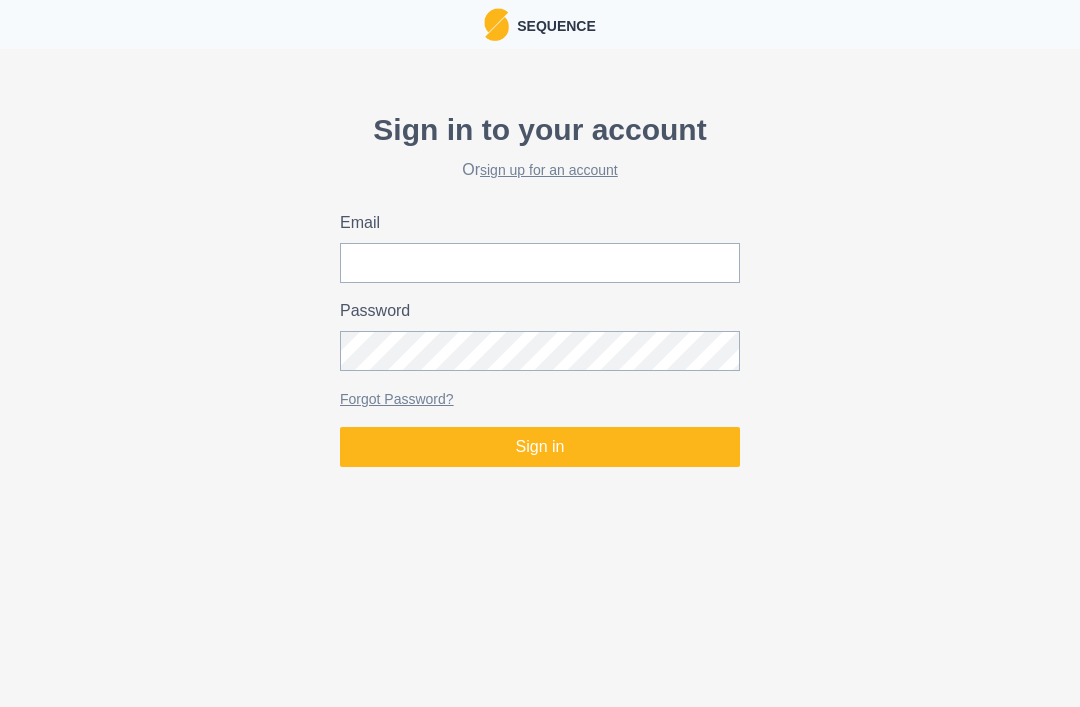 scroll, scrollTop: 0, scrollLeft: 0, axis: both 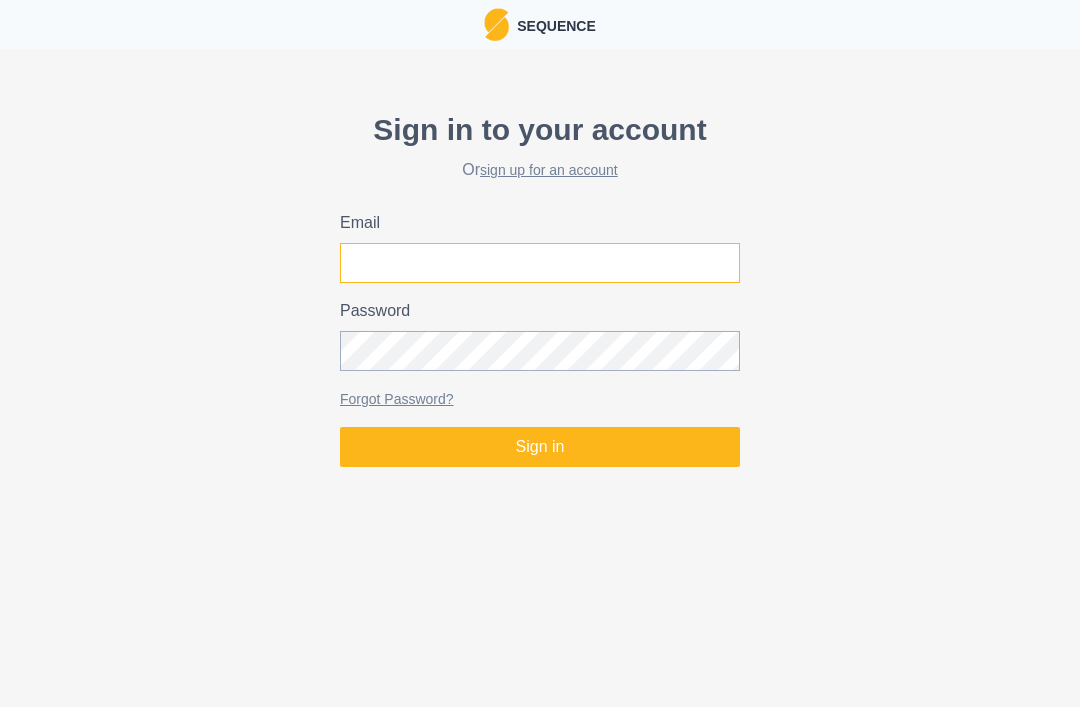click on "Email" at bounding box center [540, 263] 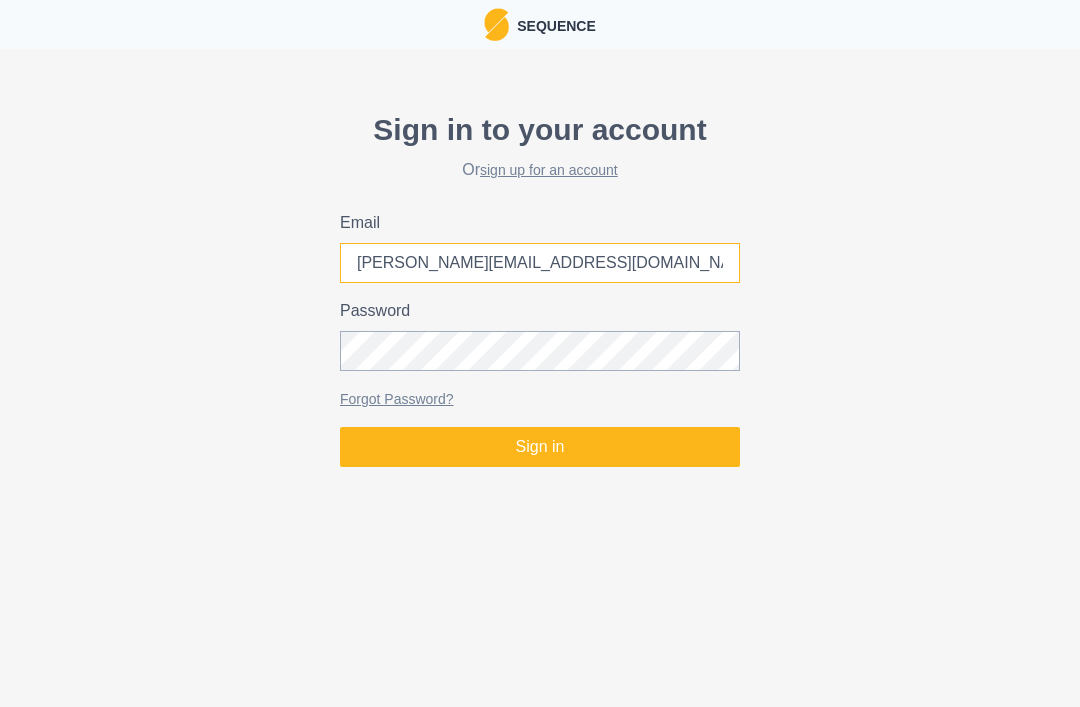 type on "[PERSON_NAME][EMAIL_ADDRESS][DOMAIN_NAME]" 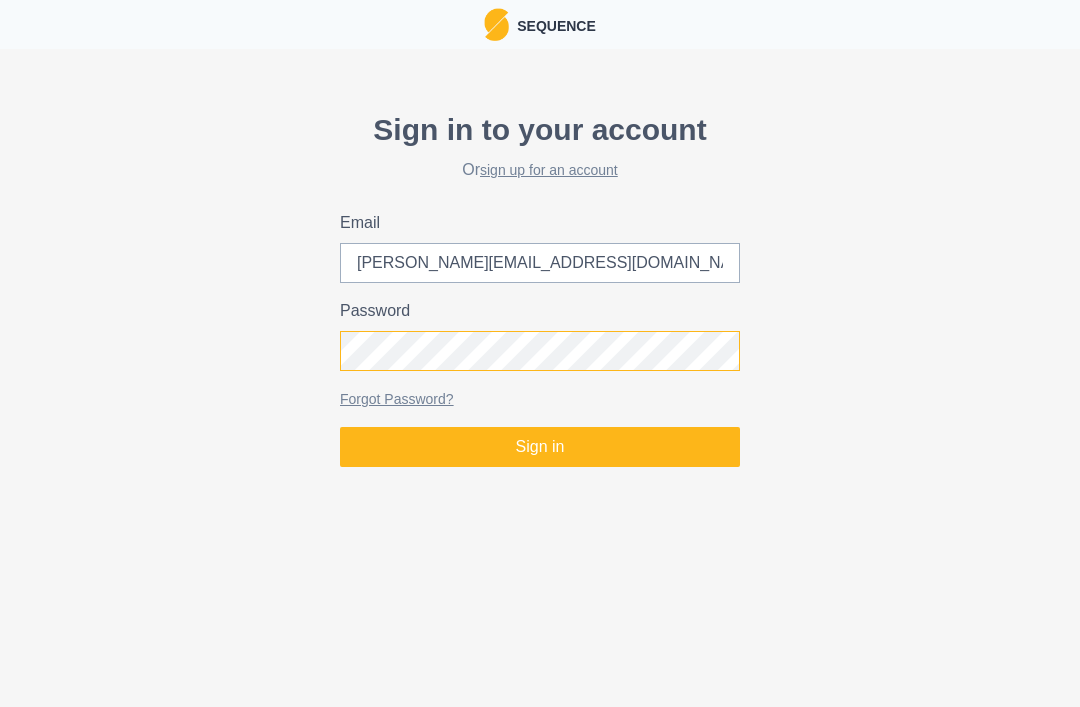 click on "Sign in" at bounding box center (540, 447) 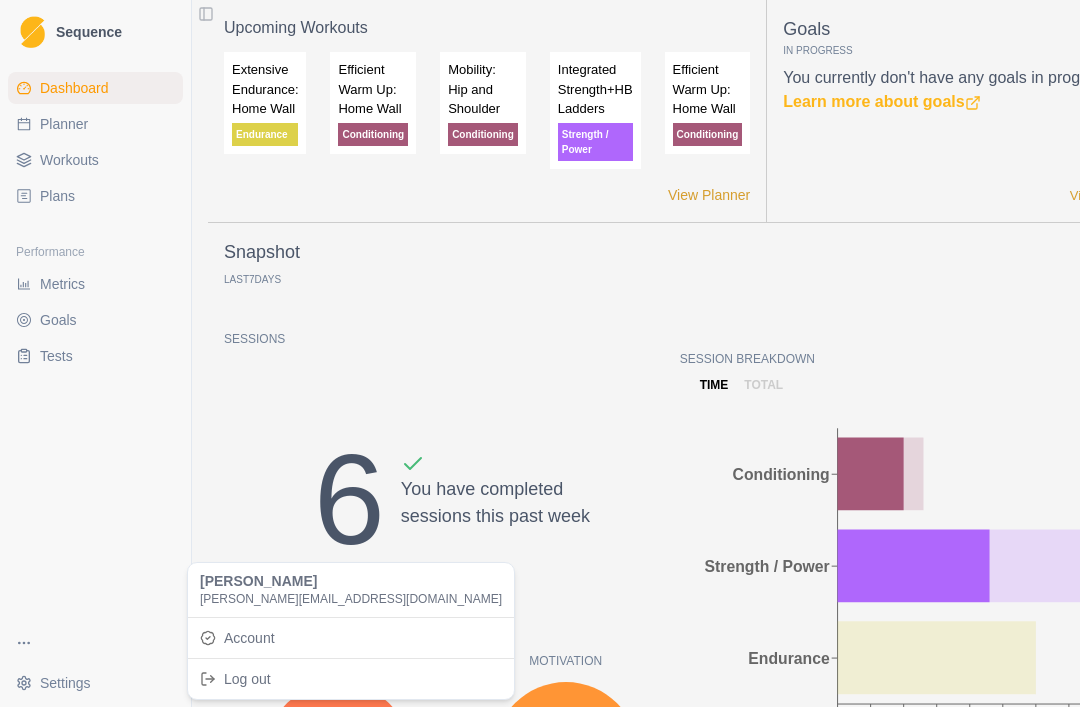 click on "Sequence Dashboard Planner Workouts Plans Performance Metrics Goals Tests Settings Toggle Sidebar Upcoming Workouts Extensive Endurance: Home Wall Endurance Efficient Warm Up: Home Wall Conditioning Mobility: Hip and Shoulder Conditioning Integrated Strength+HB Ladders Strength / Power Efficient Warm Up: Home Wall Conditioning View Planner Goals In Progress You currently don't have any goals in progress.   Learn more about goals  View Goals Snapshot Last  7  Days Sessions 6 You have completed     sessions this past week Feeling 8.7 Felt Score +0.9  from last week Motivation 8.3 Motivation Score -0.3  from last week Performance 8.3 Performance Score +0.1  from last week RPE 6.3 RPE Score -0.1  from last week Session Breakdown time total 0 0.5 1 1.5 2 2.5 3 3.5 4 4.5 Hours Conditioning Strength / Power Endurance 3.3 Hours -3.4  from last week 0 Days on Rock 3 Rest days Recent Milestones You currently haven't recorded any Milestones.   Learn more about Milestones  View Milestones Recent Notes" at bounding box center (540, 353) 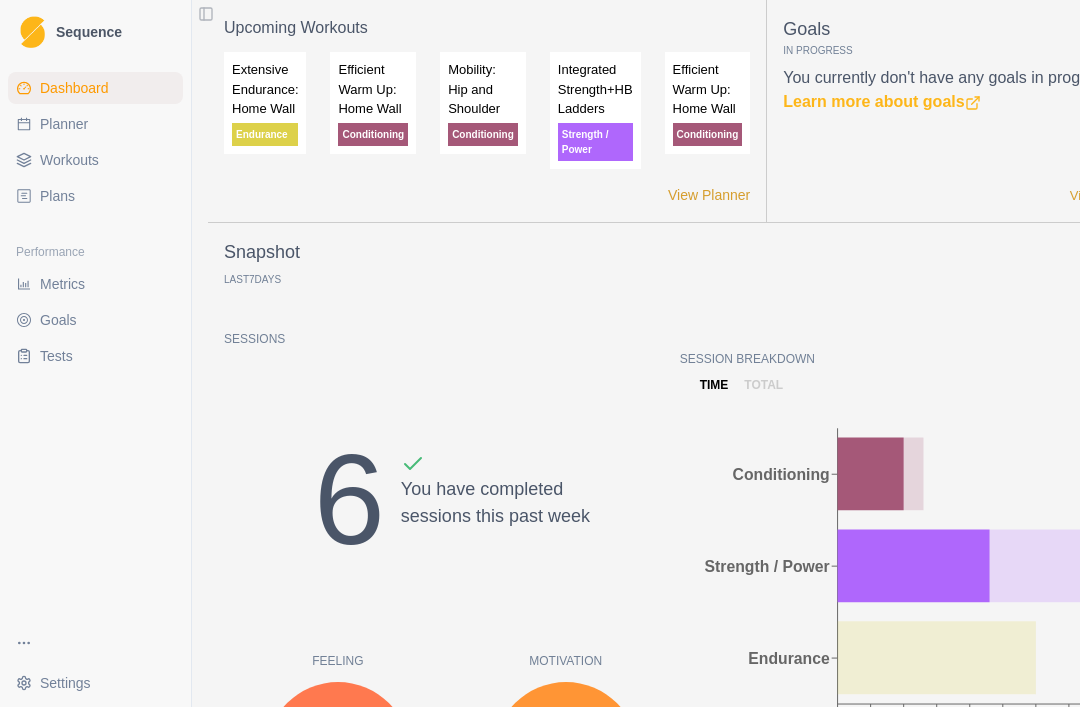 click on "Metrics" at bounding box center (62, 284) 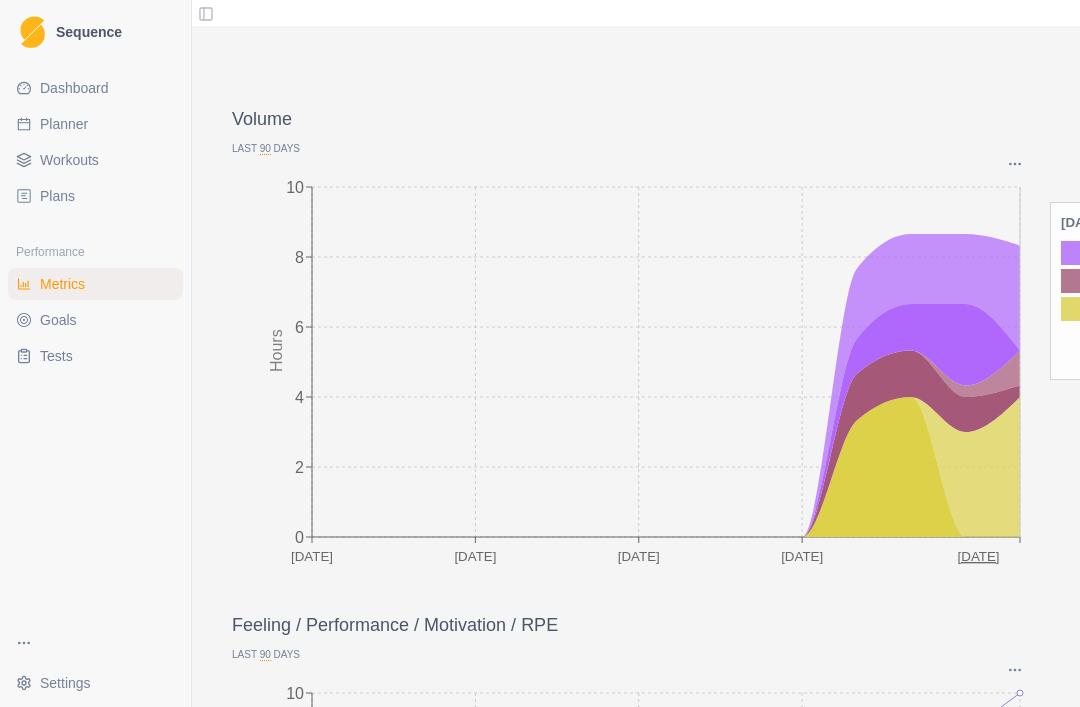 scroll, scrollTop: 66, scrollLeft: 0, axis: vertical 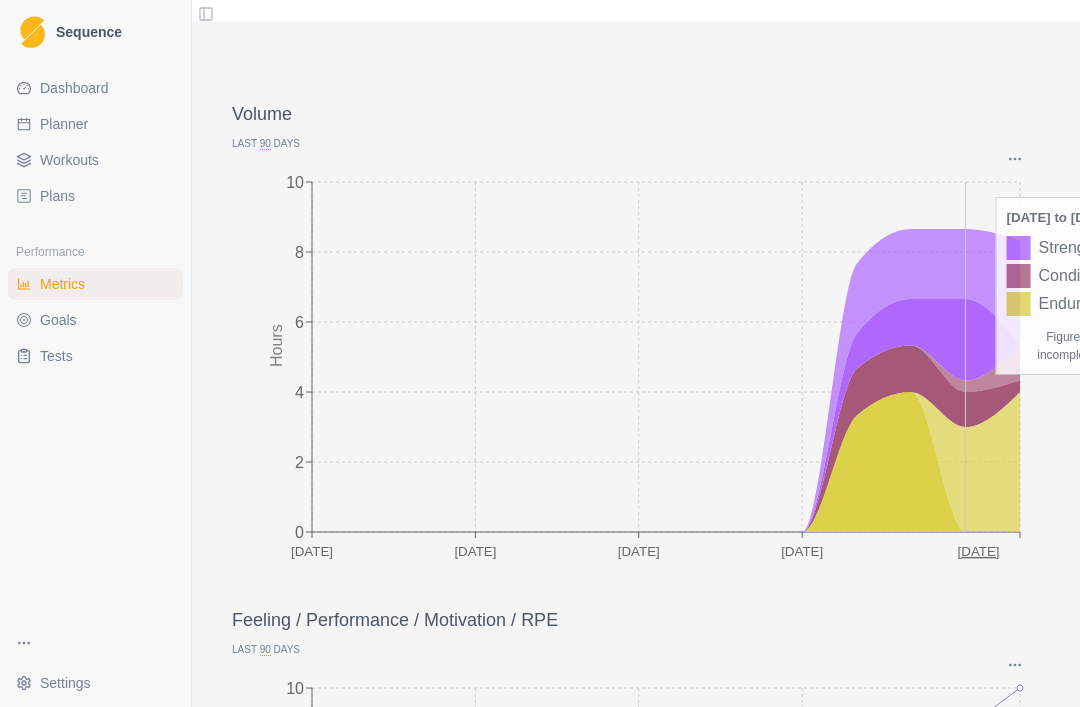 click 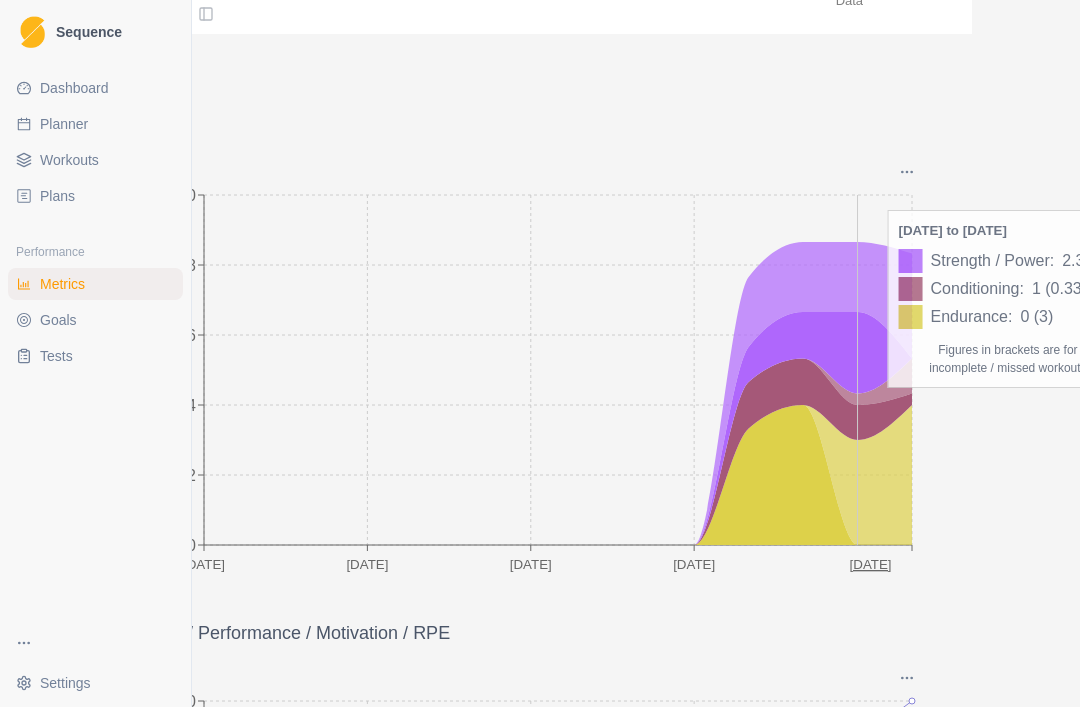 scroll, scrollTop: 53, scrollLeft: 112, axis: both 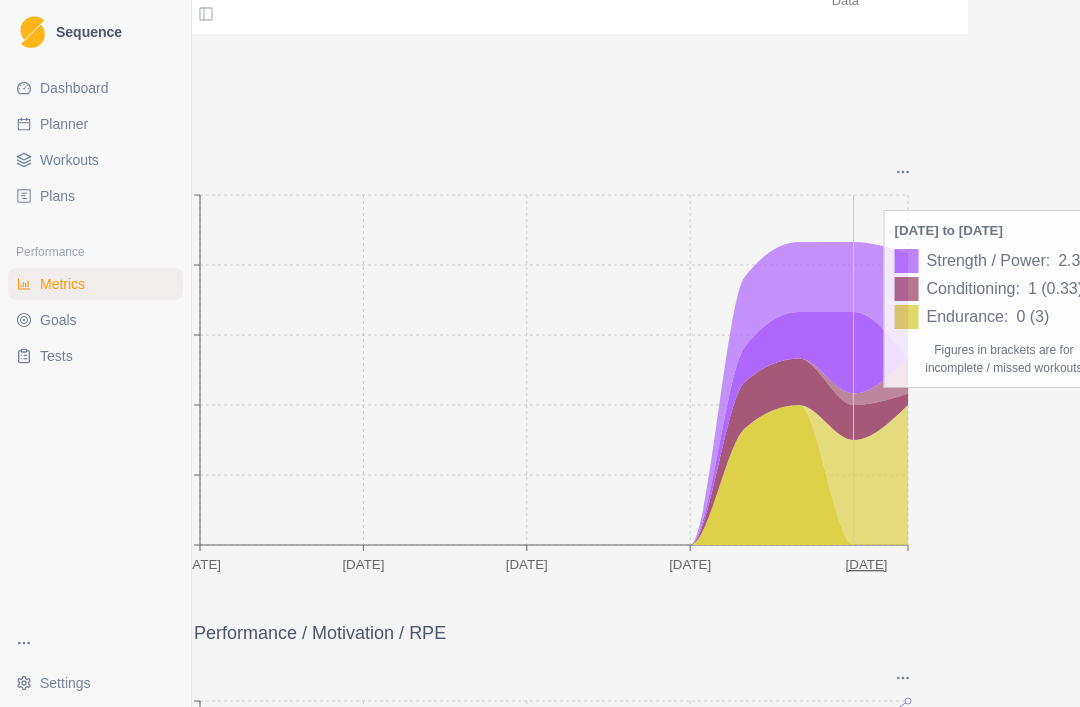 click 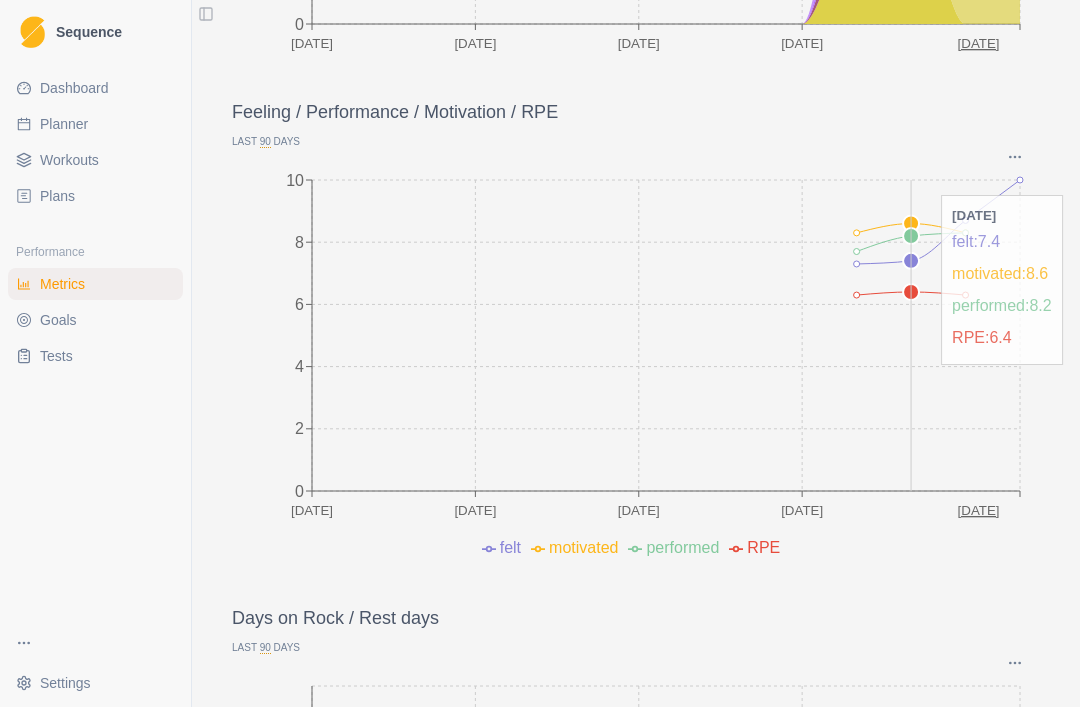 scroll, scrollTop: 574, scrollLeft: 35, axis: both 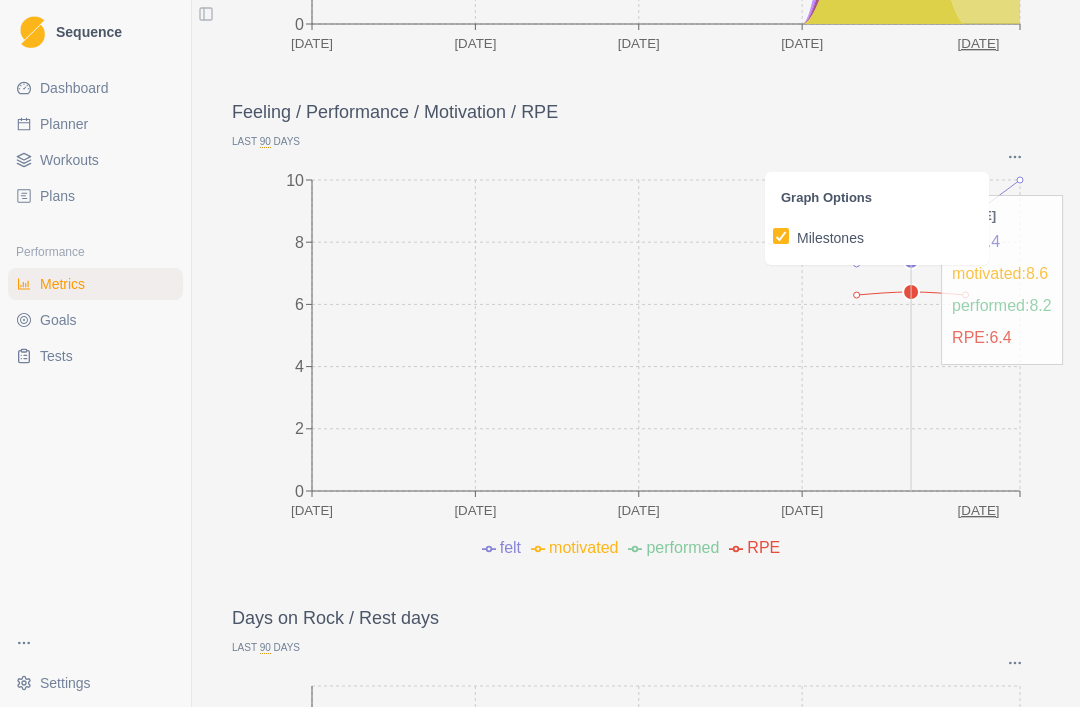 click on "Snapshot Zoom Incomplete Reasons Custom Measures Custom Selects Daily Metrics Display Demo Data Volume Last   90   Days Graph Options Milestones Incomplete / Missed Future [DATE] [DATE] Jun [DATE] [DATE] 0 2 4 6 8 10 Hours Feeling / Performance / Motivation / RPE Last   90   Days Graph Options Milestones [DATE] [DATE] Jun [DATE] [DATE] 0 2 4 6 8 10 felt motivated performed RPE [DATE] felt  :  7.4 motivated  :  8.6 performed  :  8.2 RPE  :  6.4 Days on Rock / Rest days Last   90   Days Graph Options Milestones [DATE] [DATE] Jun [DATE] [DATE] 0 1 2 3 4 5 6 7 Days Days on rock Rest days Total Days on Rock Last   90   Days 0 Total Days on Rock Workouts by Category Last   90   Days time total 0 2 4 6 8 10 12 Hours Strength / Power Endurance Conditioning 29% 46% 25% Strength / Power Endurance Conditioning Workload Last   90   Days Graph Options Milestones [DATE] [DATE] Jun [DATE] [DATE] 0 650 1300 1950 2600 Workload" at bounding box center (636, 353) 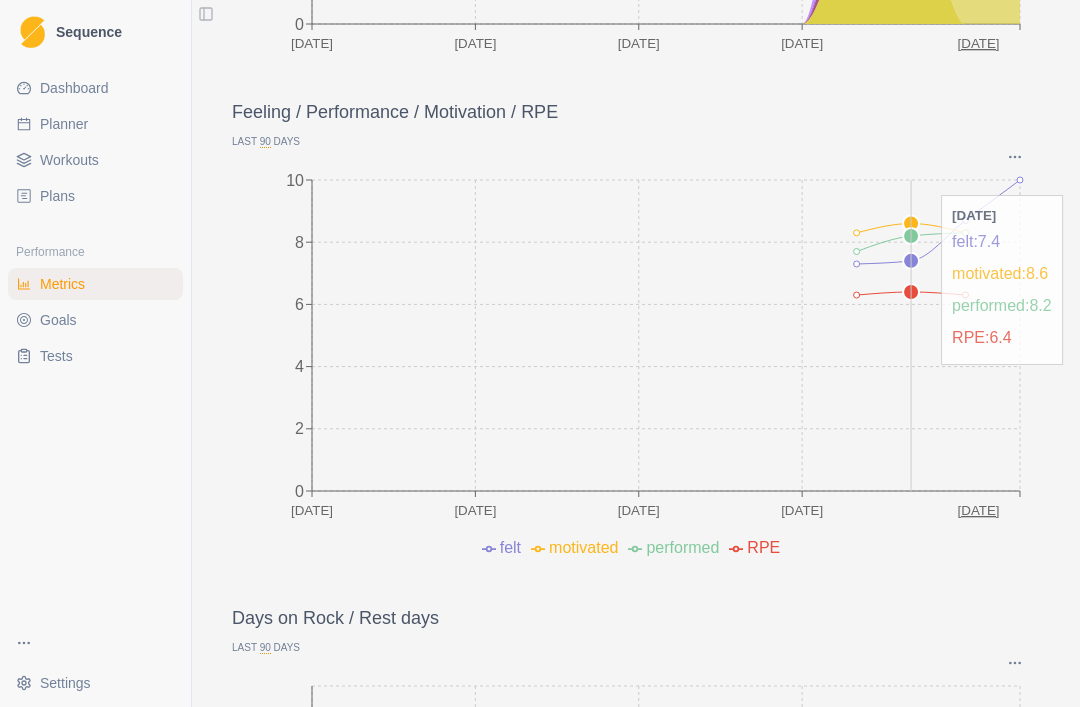 scroll, scrollTop: 574, scrollLeft: 0, axis: vertical 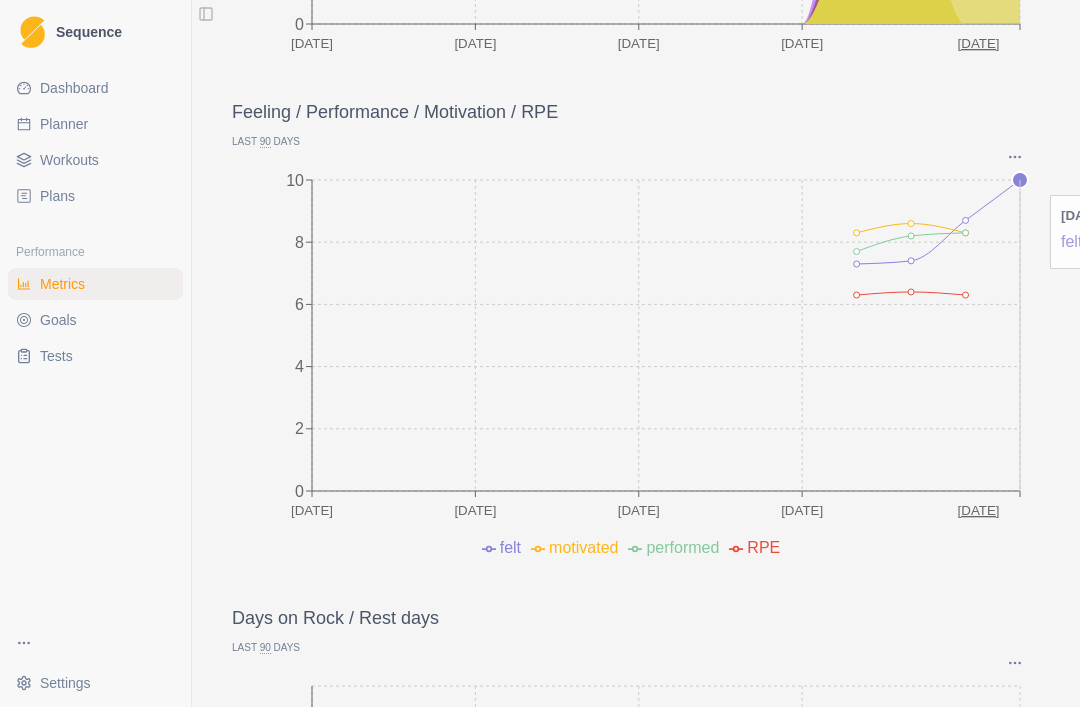 click on "[DATE] [DATE] Jun [DATE] [DATE] 0 2 4 6 8 10" 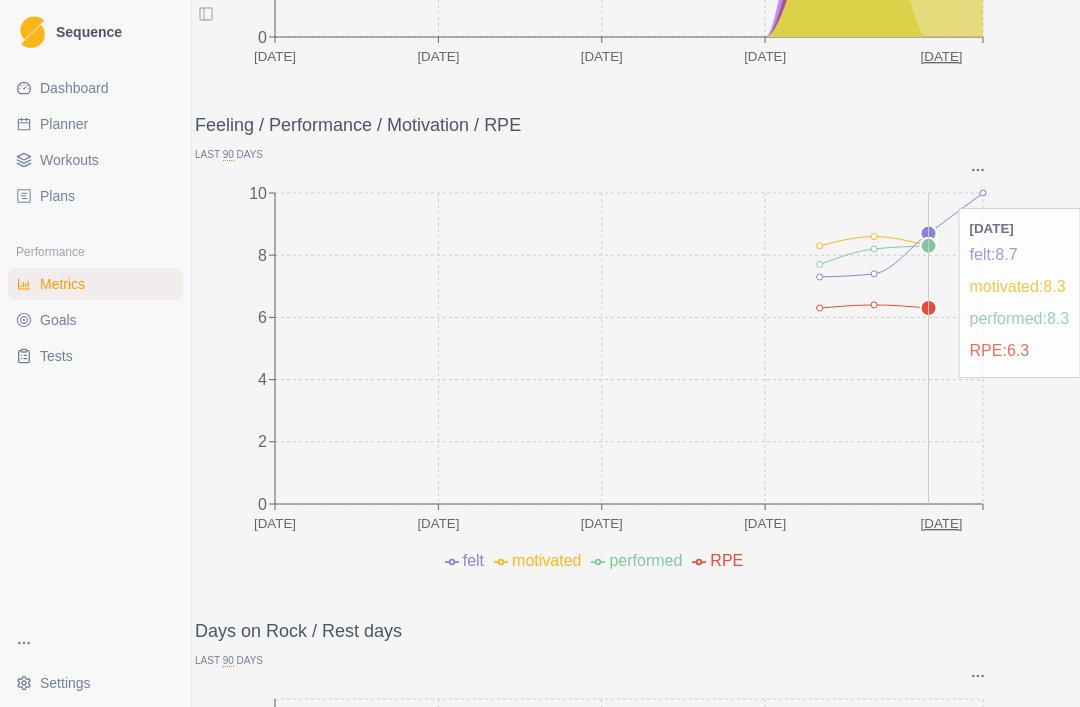 scroll, scrollTop: 561, scrollLeft: 0, axis: vertical 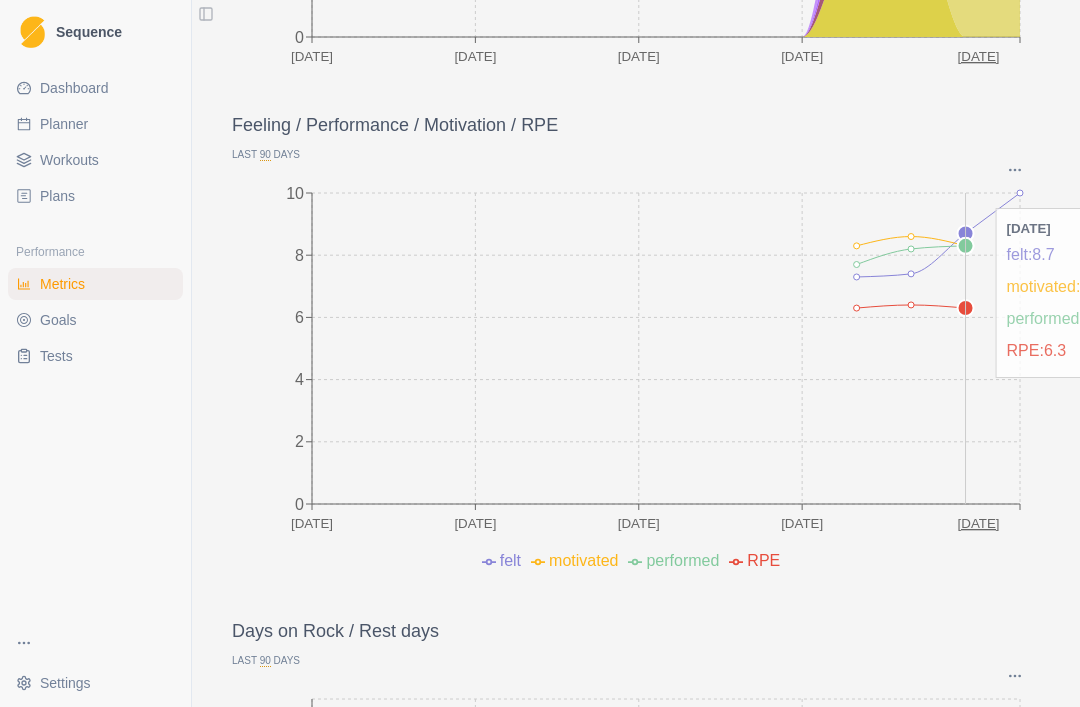 click on "[DATE] [DATE] Jun [DATE] [DATE] 0 2 4 6 8 10" 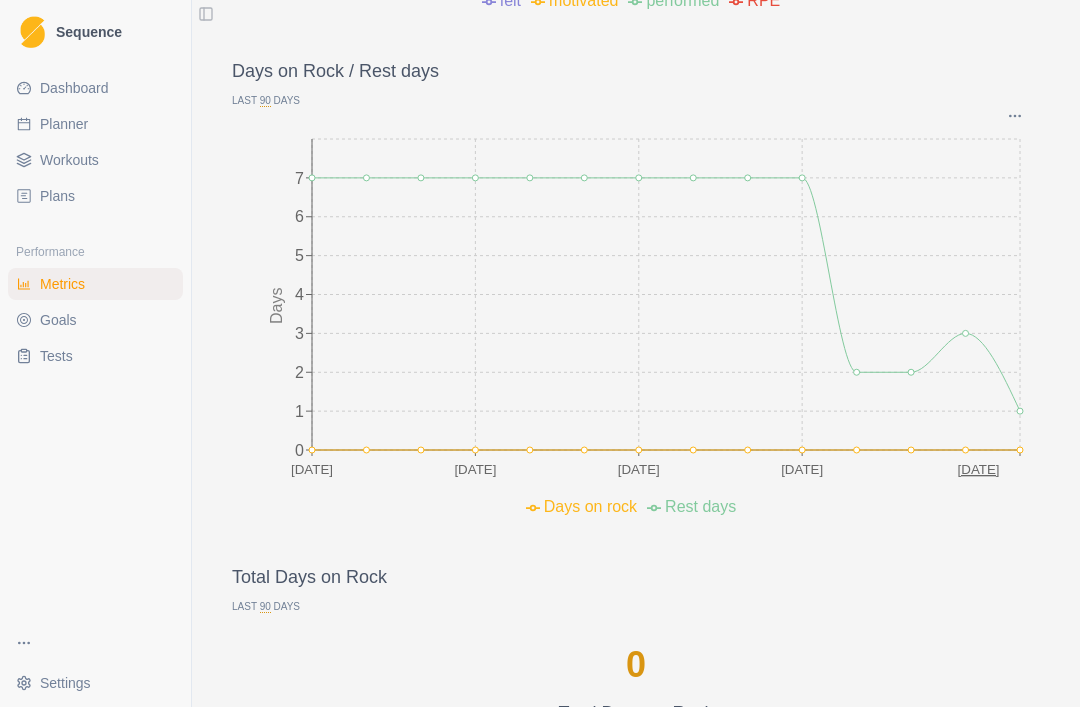 scroll, scrollTop: 1122, scrollLeft: 0, axis: vertical 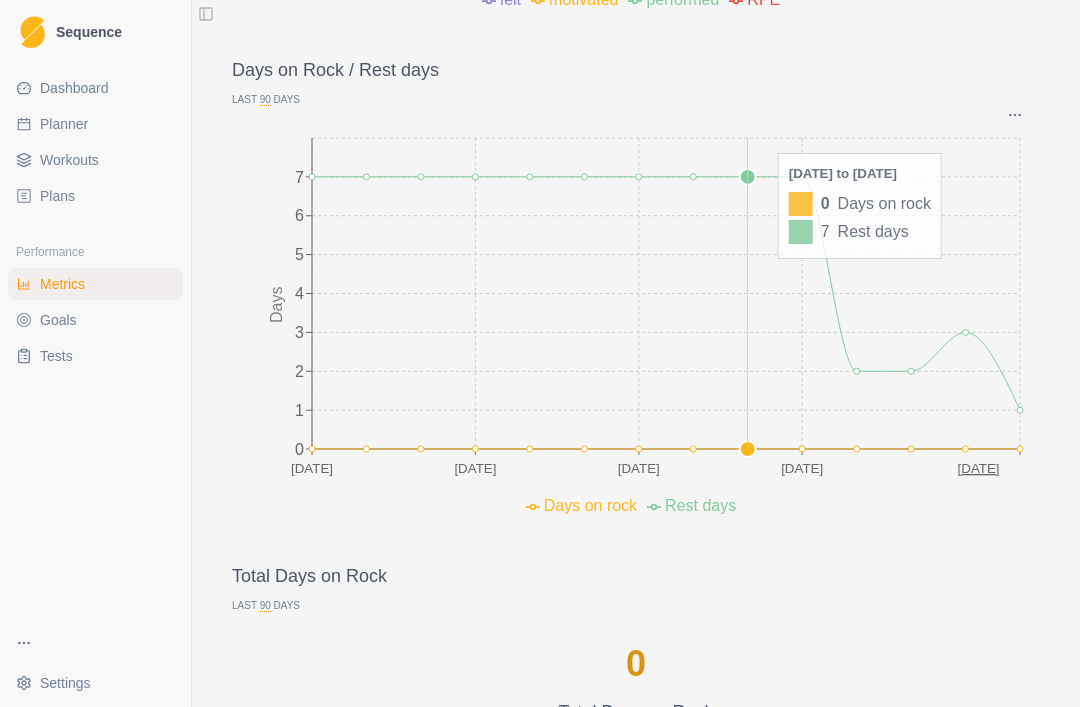 click 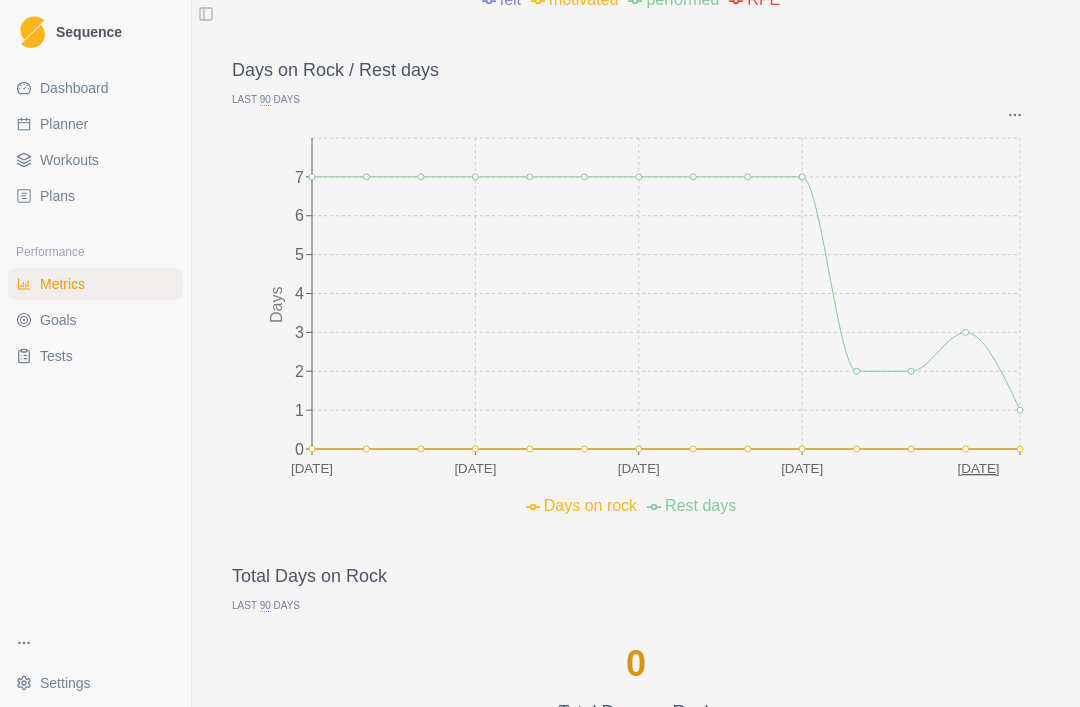 click on "Volume Last   90   Days Graph Options Milestones Incomplete / Missed Future [DATE] [DATE] Jun [DATE] [DATE] 0 2 4 6 8 10 Hours Feeling / Performance / Motivation / RPE Last   90   Days Graph Options Milestones [DATE] [DATE] Jun [DATE] [DATE] 0 2 4 6 8 10 felt motivated performed RPE Days on Rock / Rest days Last   90   Days Graph Options Milestones [DATE] [DATE] Jun [DATE] [DATE] 0 1 2 3 4 5 6 7 Days Days on rock Rest days Total Days on Rock Last   90   Days 0 Total Days on Rock Workouts by Category Last   90   Days time total 0 2 4 6 8 10 12 Hours Strength / Power Endurance Conditioning 29% 46% 25% Strength / Power Endurance Conditioning Workload Last   90   Days Graph Options Milestones [DATE] [DATE] Jun [DATE] [DATE] 0 650 1300 1950 2600 Workload" at bounding box center [636, 580] 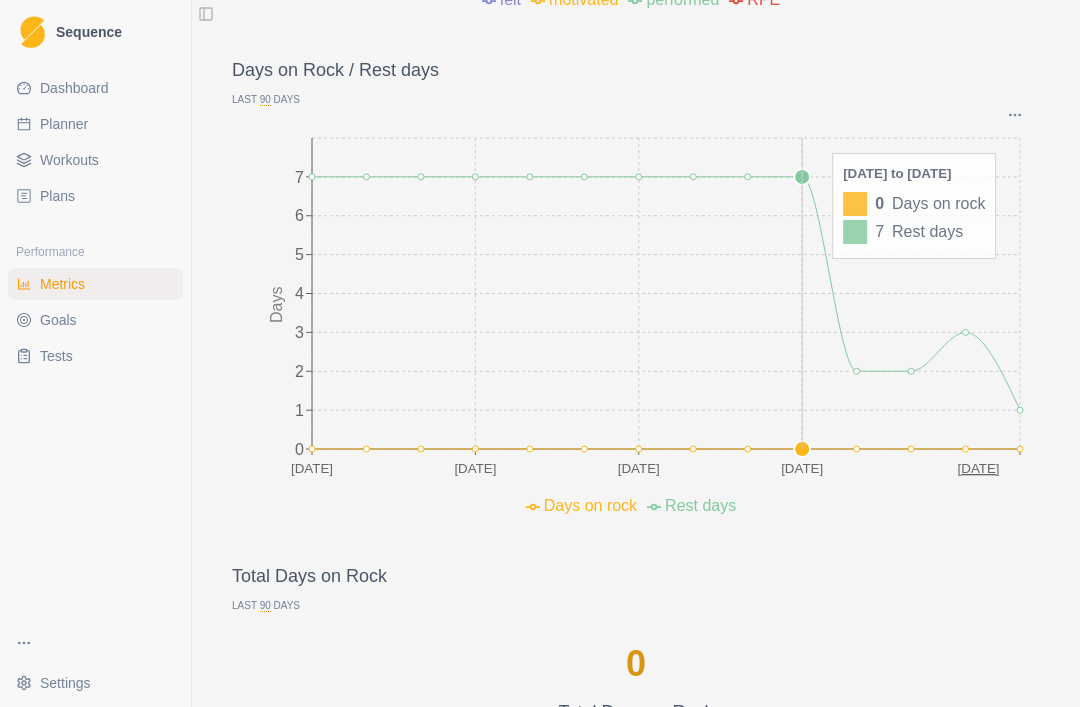 click on "[DATE] [DATE] Jun [DATE] [DATE] 0 1 2 3 4 5 6 7 Days" 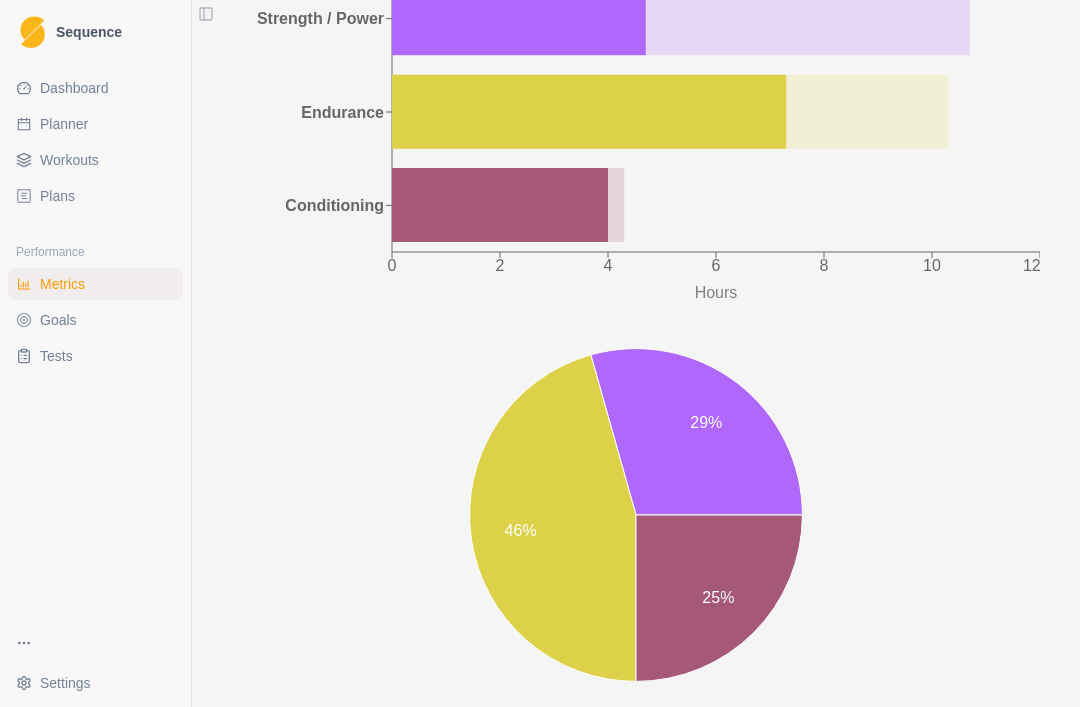 scroll, scrollTop: 2033, scrollLeft: 0, axis: vertical 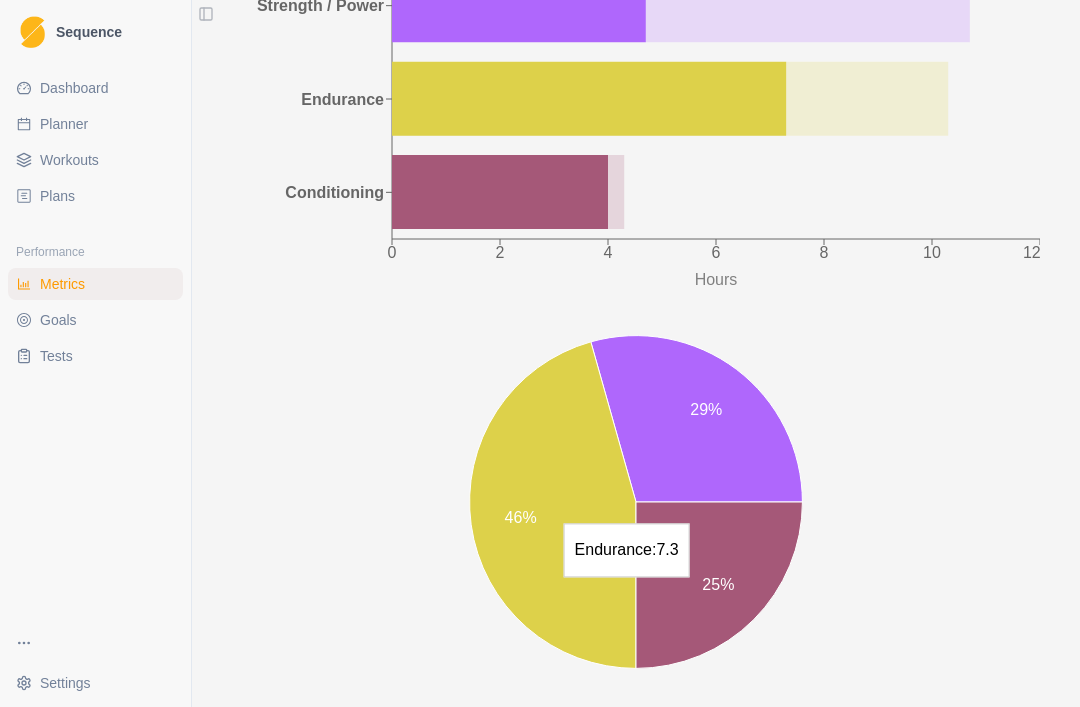 click 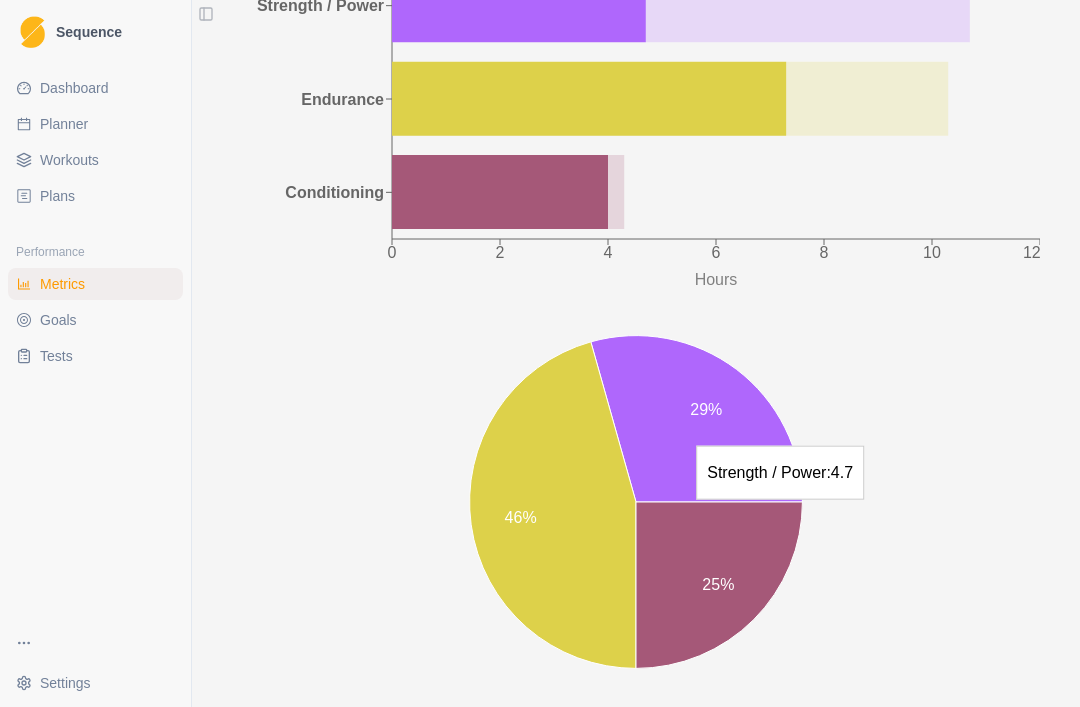 click 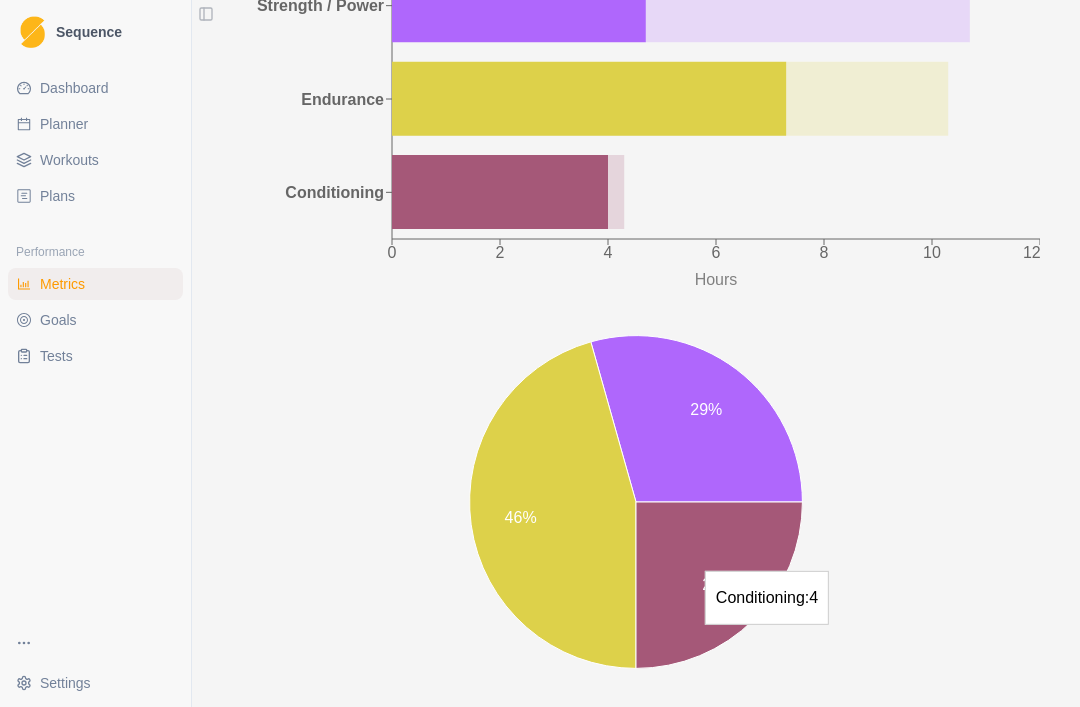 click 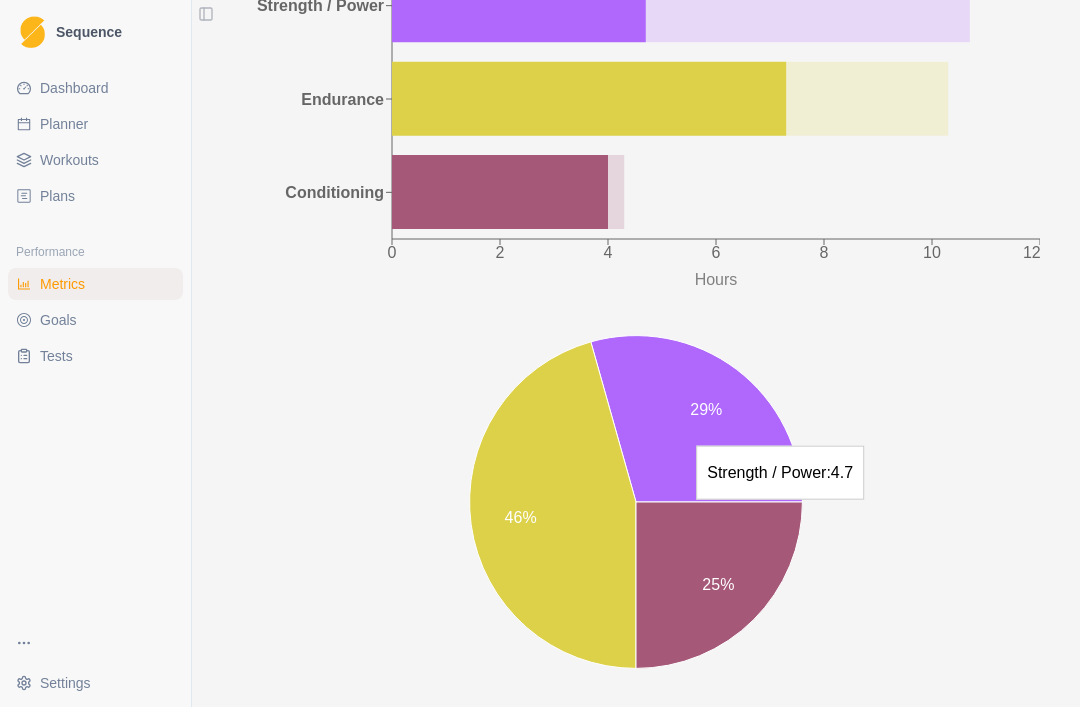 click 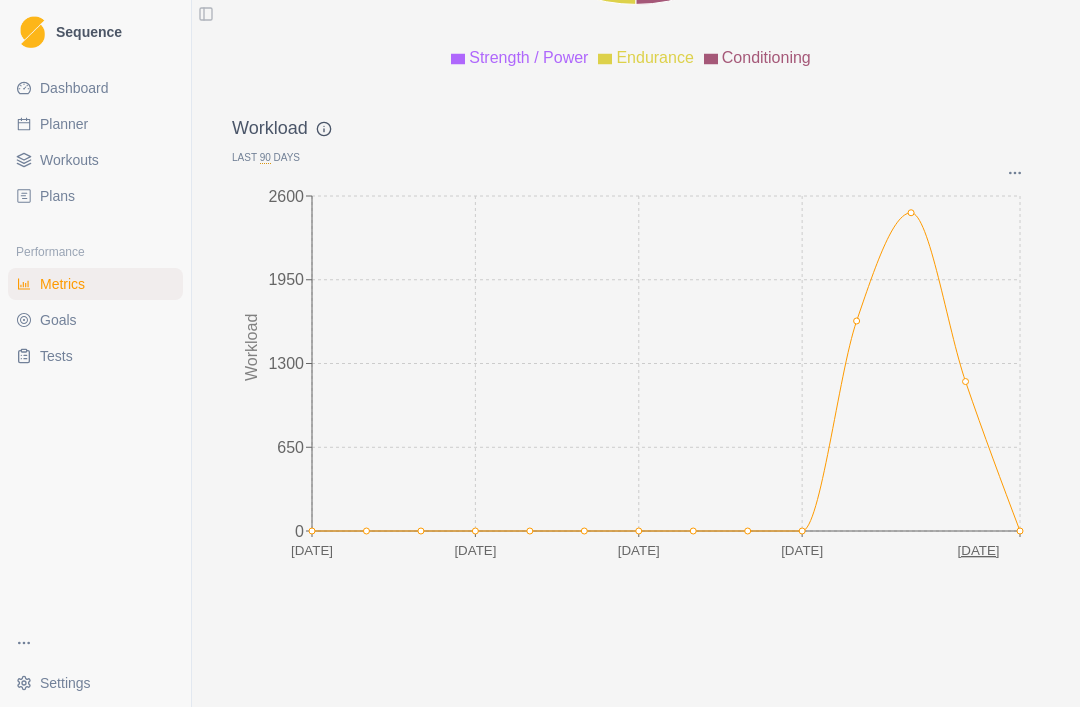 scroll, scrollTop: 2698, scrollLeft: 0, axis: vertical 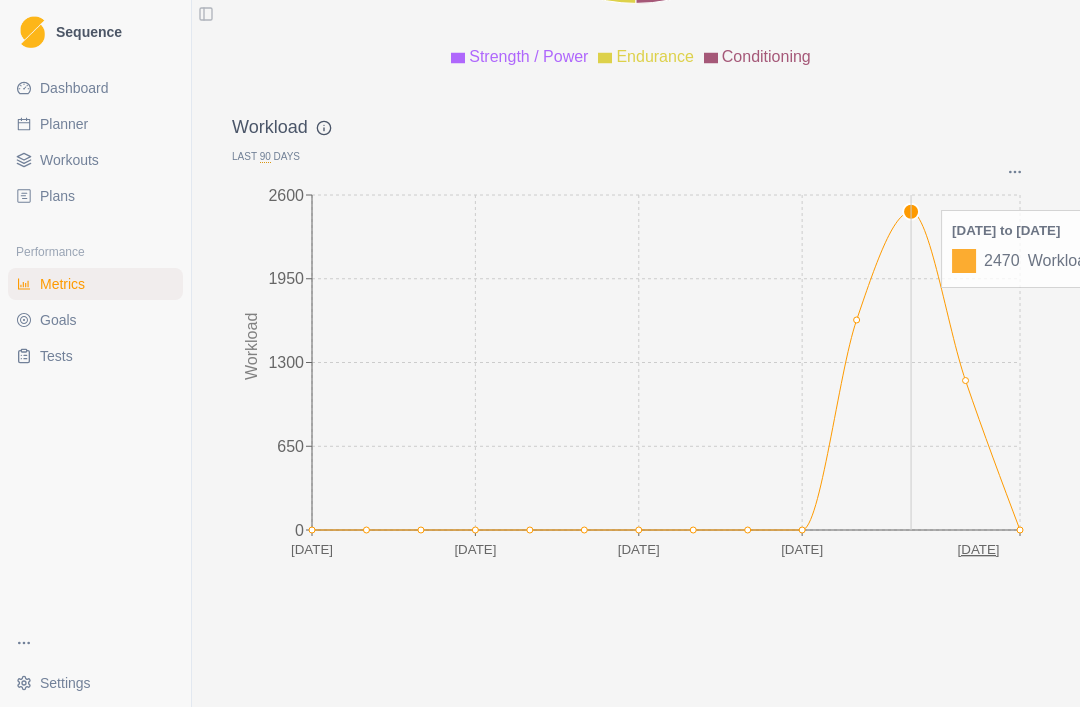 click 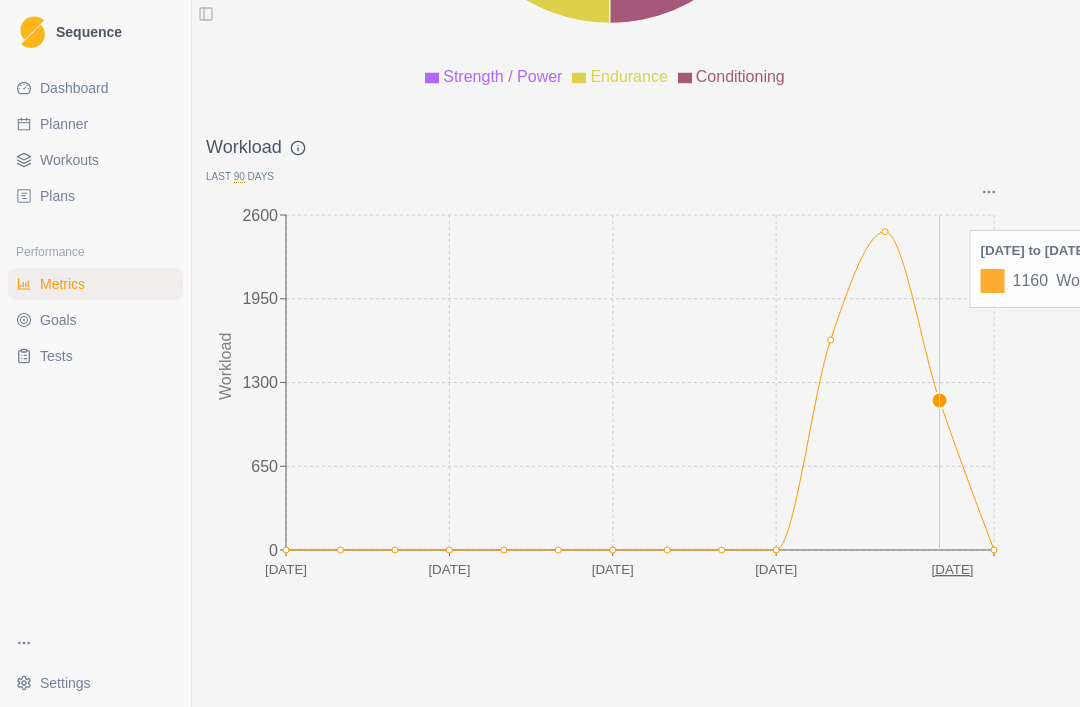 scroll, scrollTop: 2677, scrollLeft: 26, axis: both 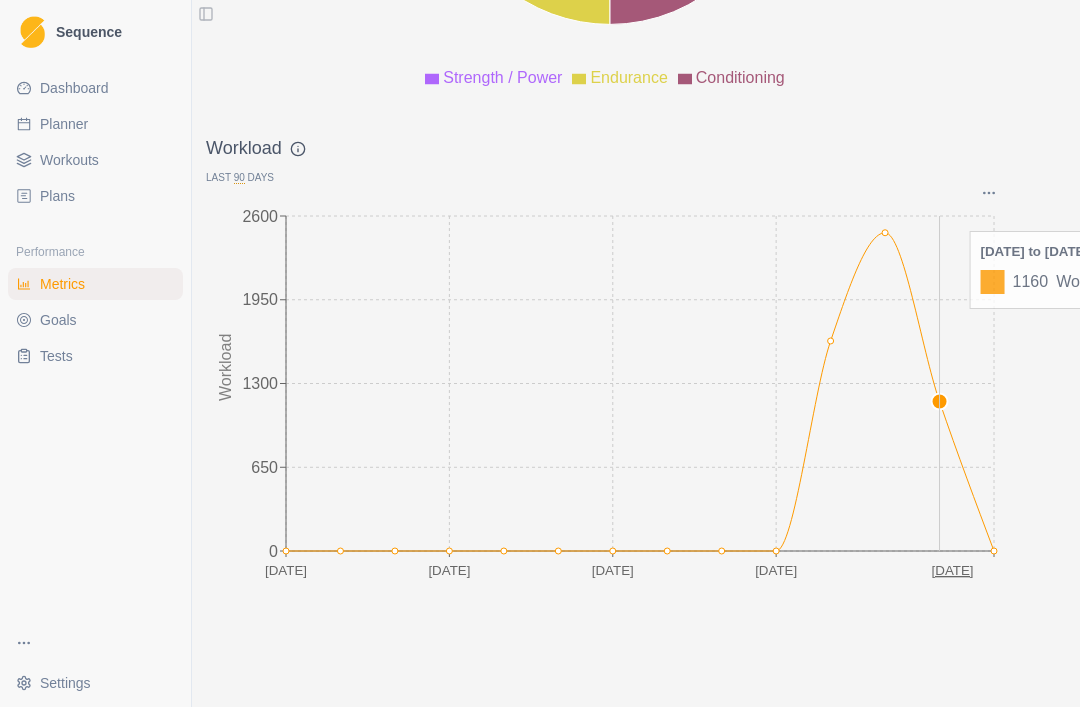 click on "[DATE] [DATE] Jun [DATE] [DATE] 0 650 1300 1950 2600 Workload" 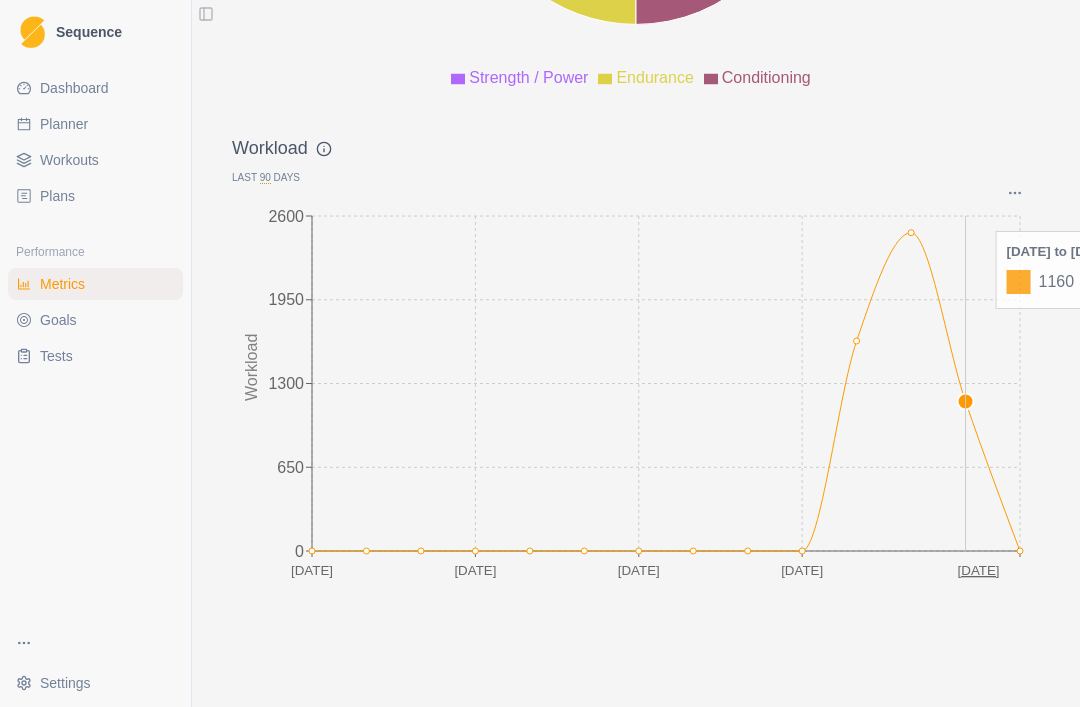 click on "[DATE] [DATE] Jun [DATE] [DATE] 0 650 1300 1950 2600 Workload" 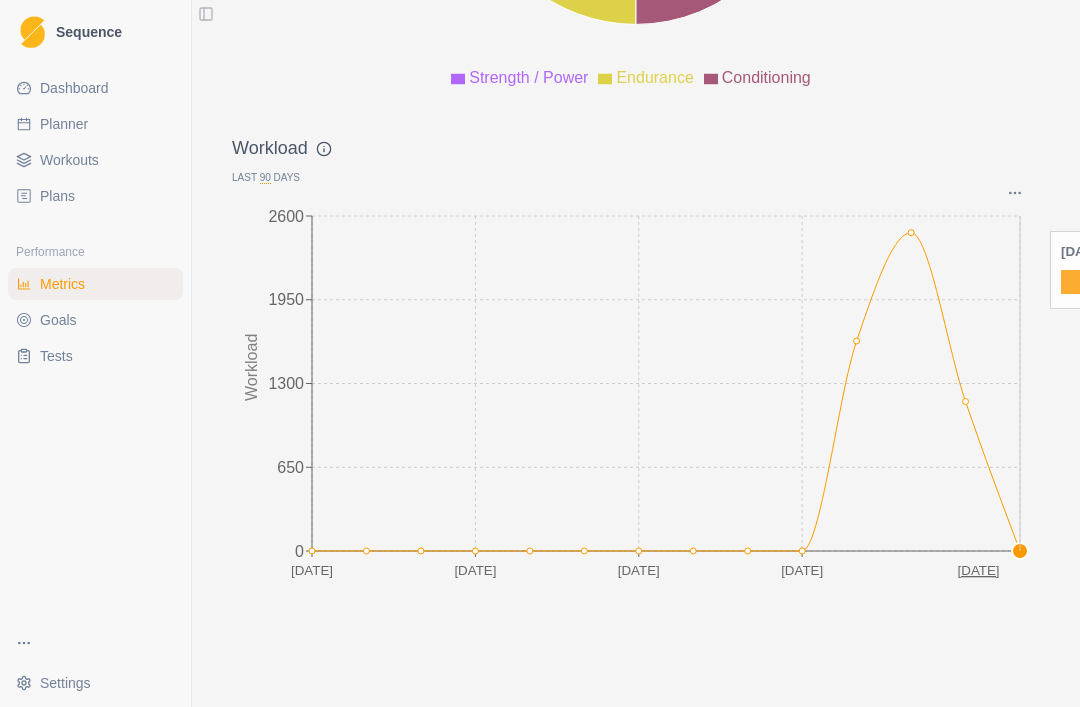 click on "[DATE] [DATE] Jun [DATE] [DATE] 0 650 1300 1950 2600 Workload" 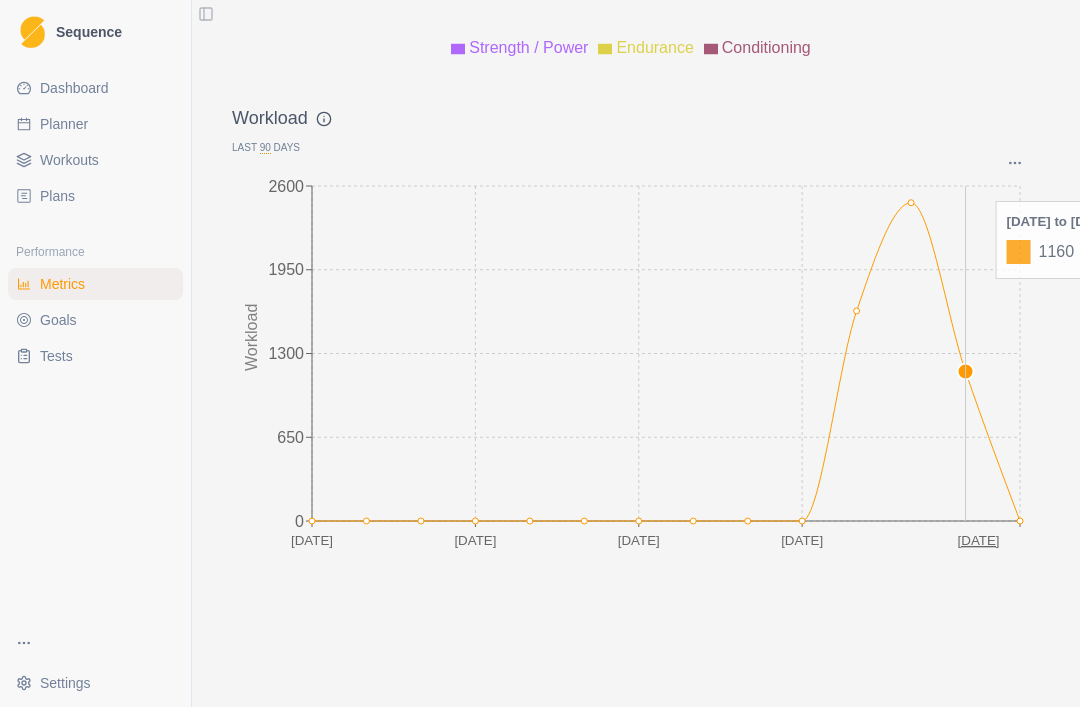 scroll, scrollTop: 2706, scrollLeft: 0, axis: vertical 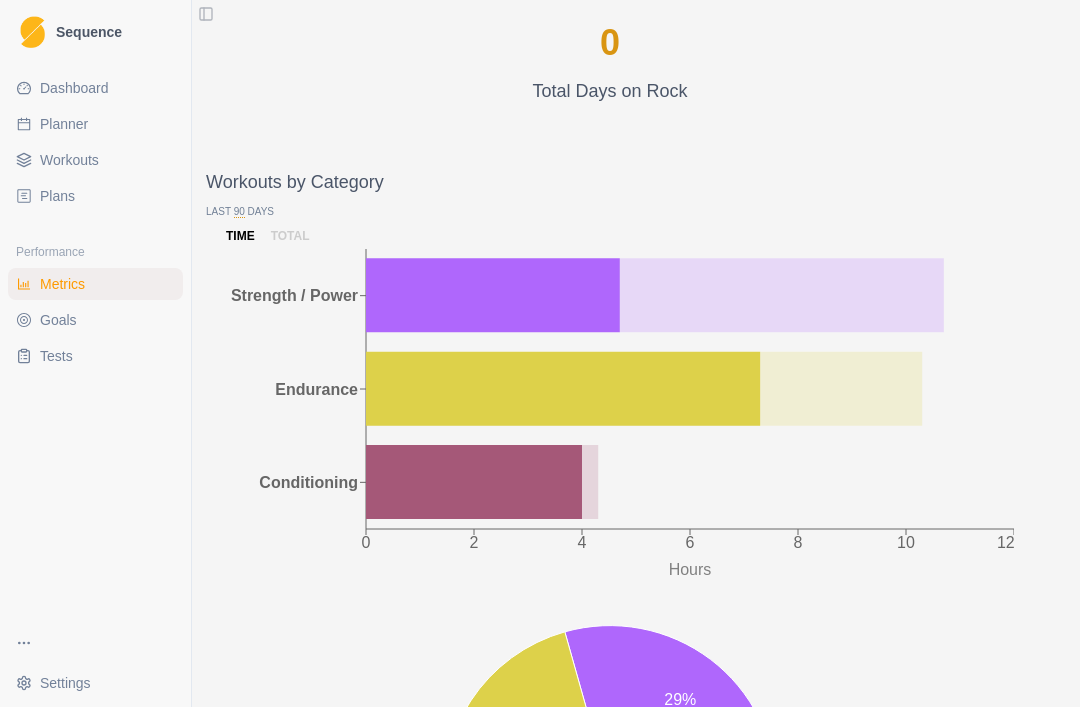click on "Tests" at bounding box center (95, 356) 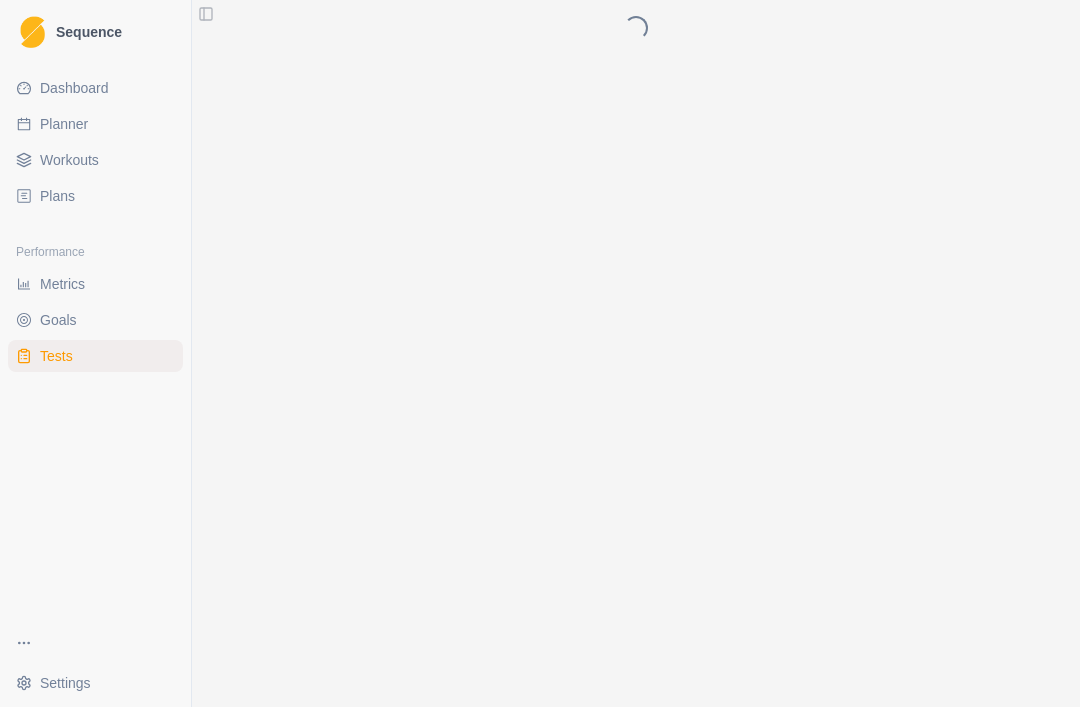 scroll, scrollTop: 0, scrollLeft: 0, axis: both 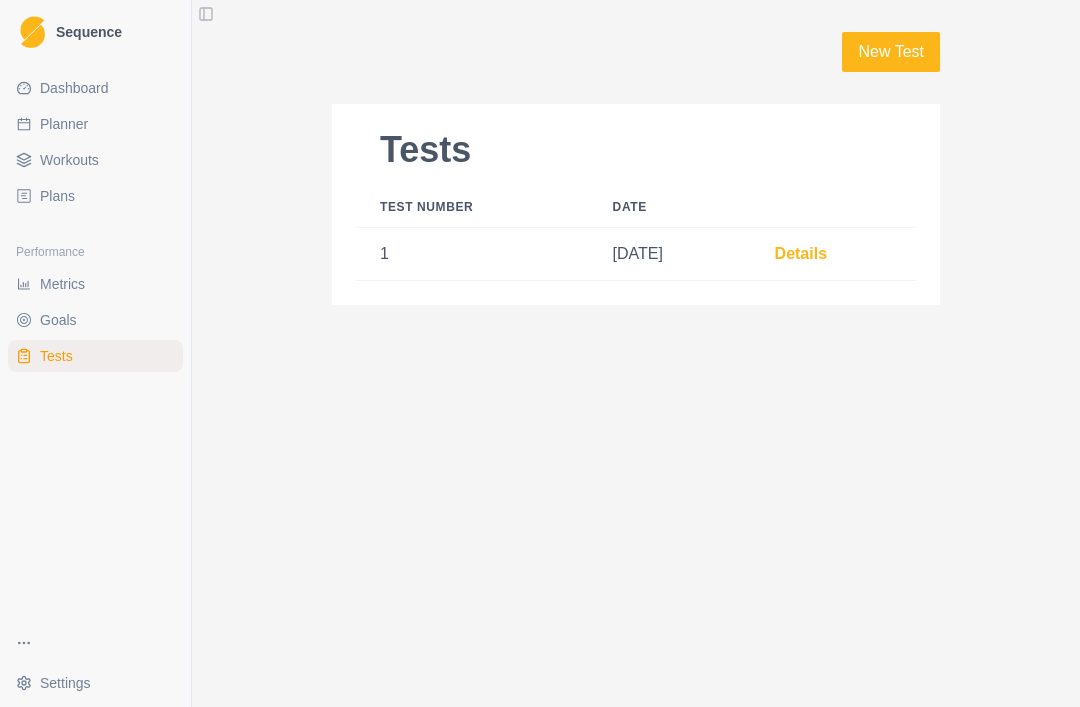 click on "Details" at bounding box center [801, 253] 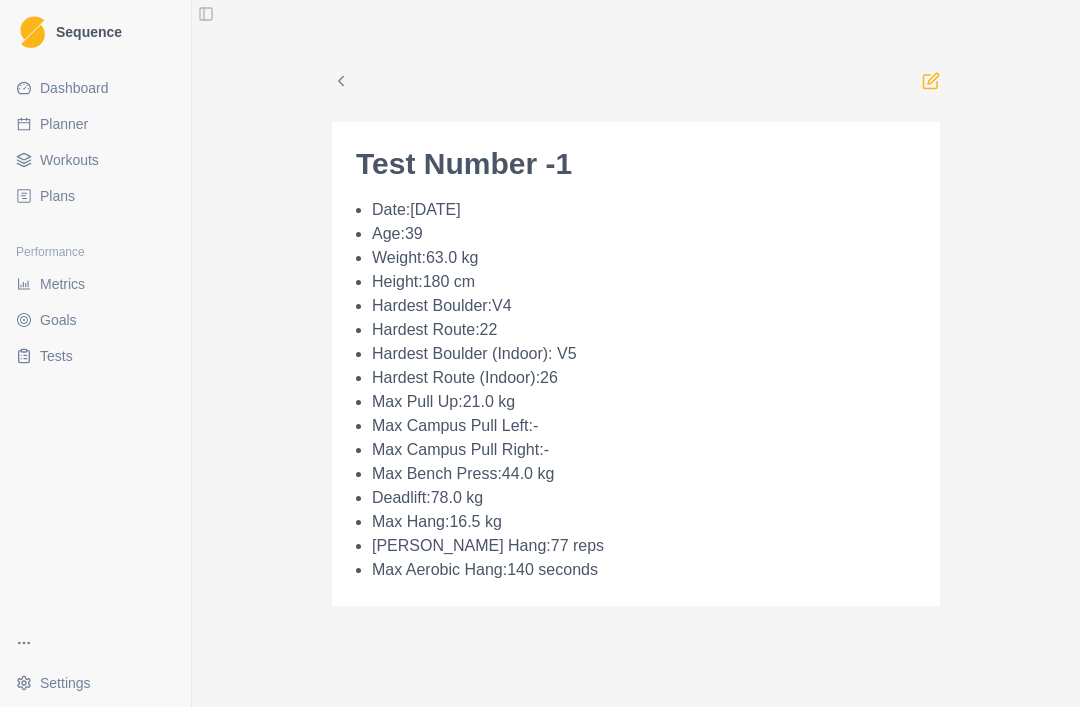 click on "Tests" at bounding box center [56, 356] 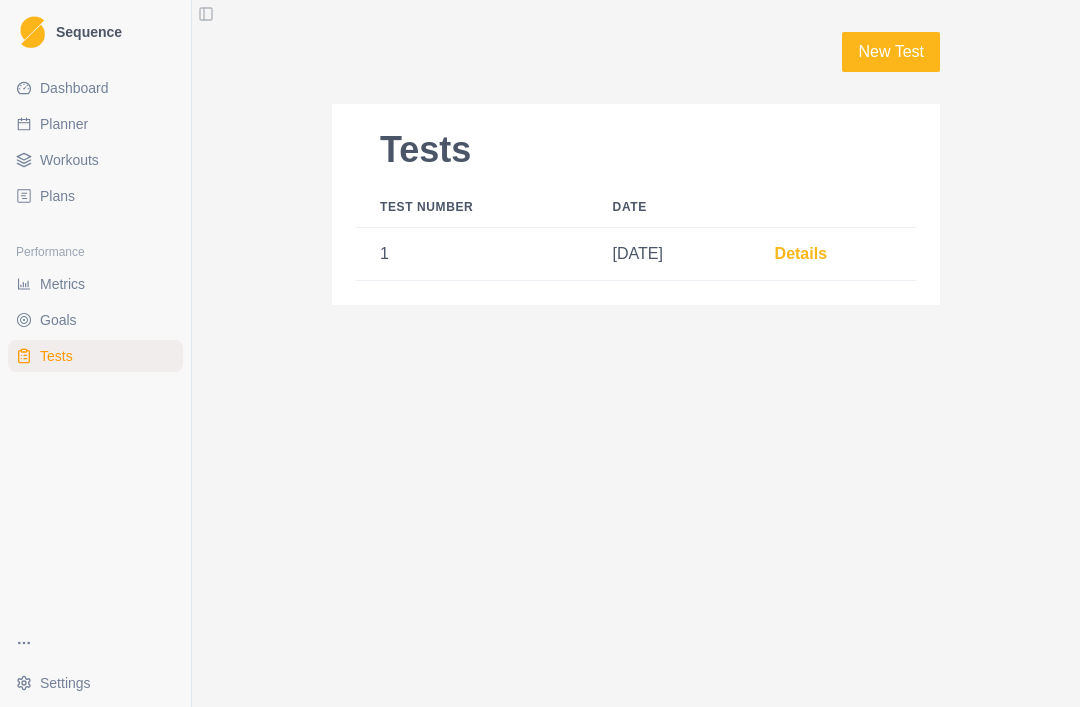 click on "New Test Tests Test Number Date 1 [DATE] Details" at bounding box center [636, 353] 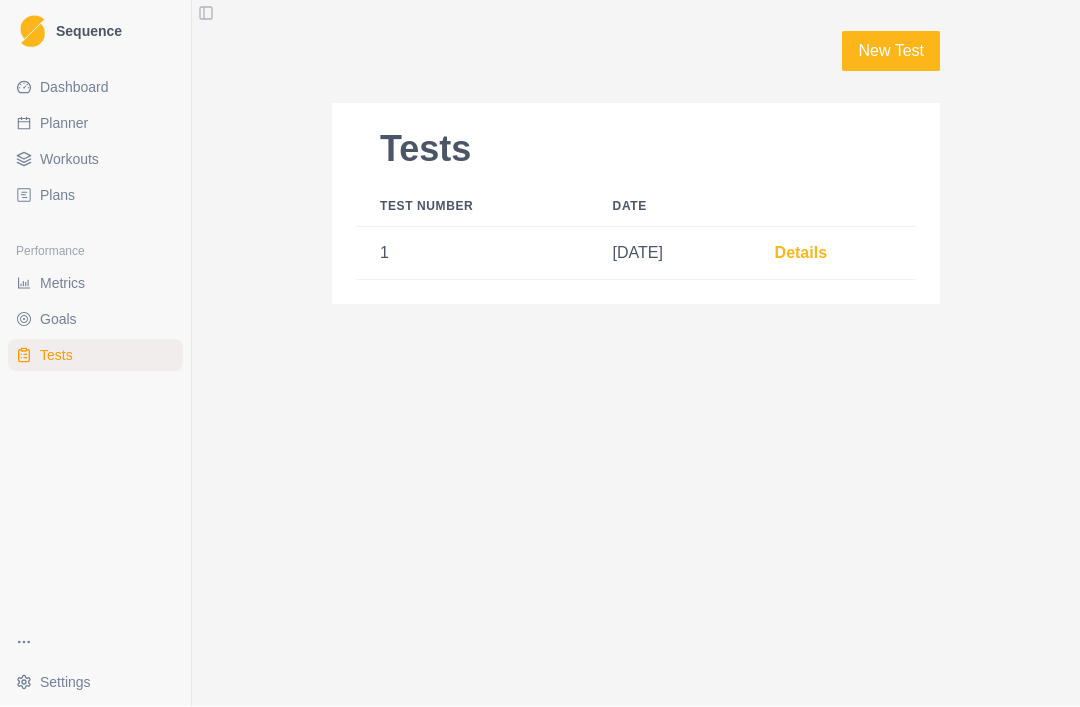 scroll, scrollTop: 60, scrollLeft: 0, axis: vertical 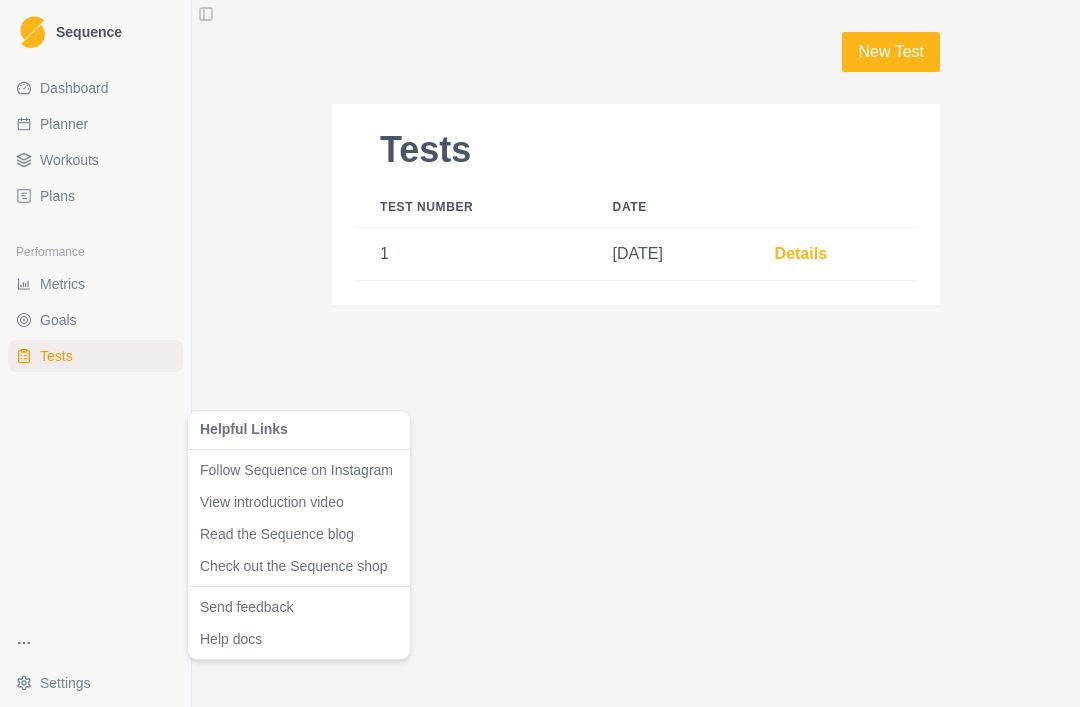 click on "Sequence Dashboard Planner Workouts Plans Performance Metrics Goals Tests Settings Toggle Sidebar New Test Tests Test Number Date 1 [DATE] Details
650 Helpful Links Follow Sequence on Instagram View introduction video Read the Sequence blog Check out the Sequence shop Send feedback Help docs" at bounding box center (540, 353) 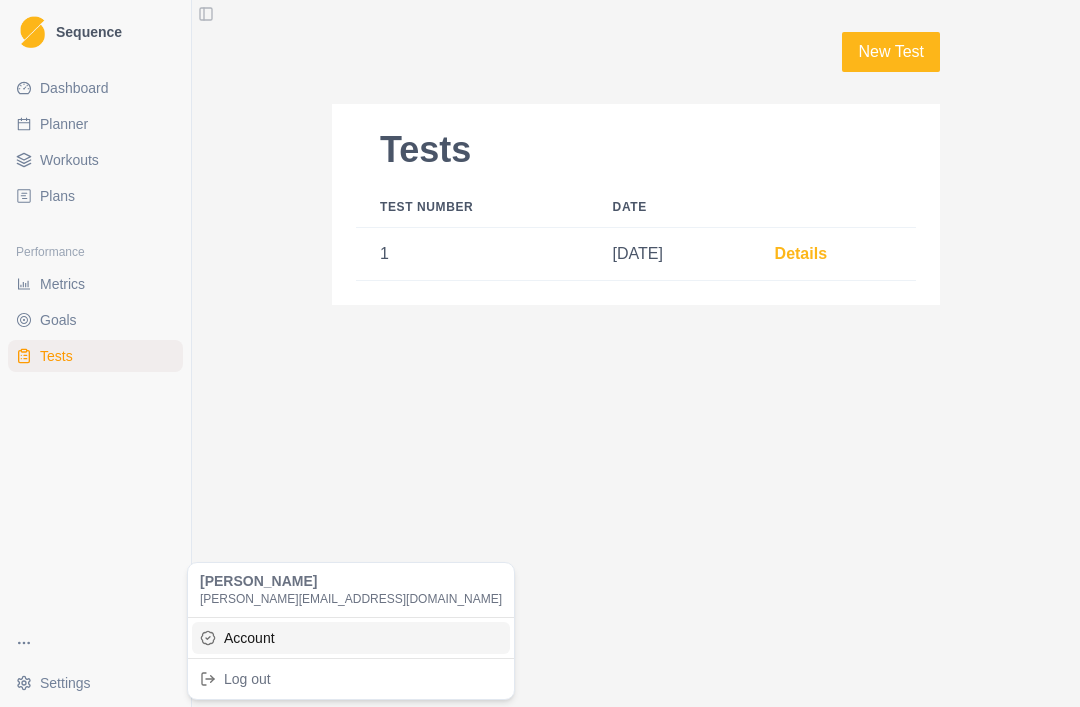 click on "Account" at bounding box center (351, 638) 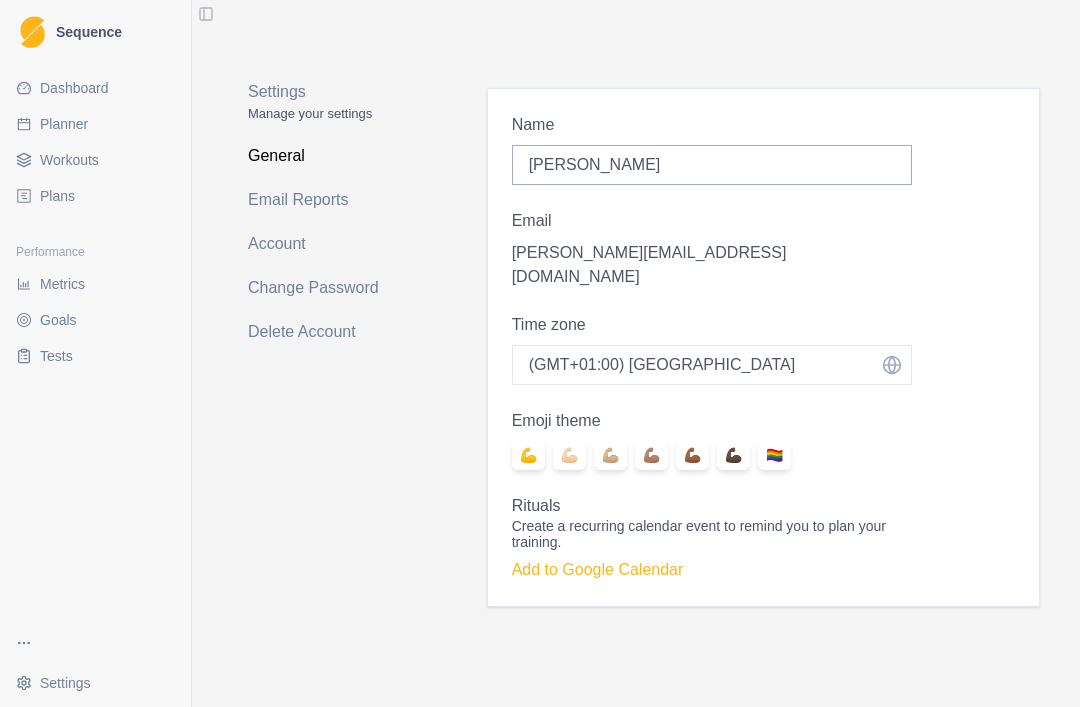 click on "Performance" at bounding box center (95, 252) 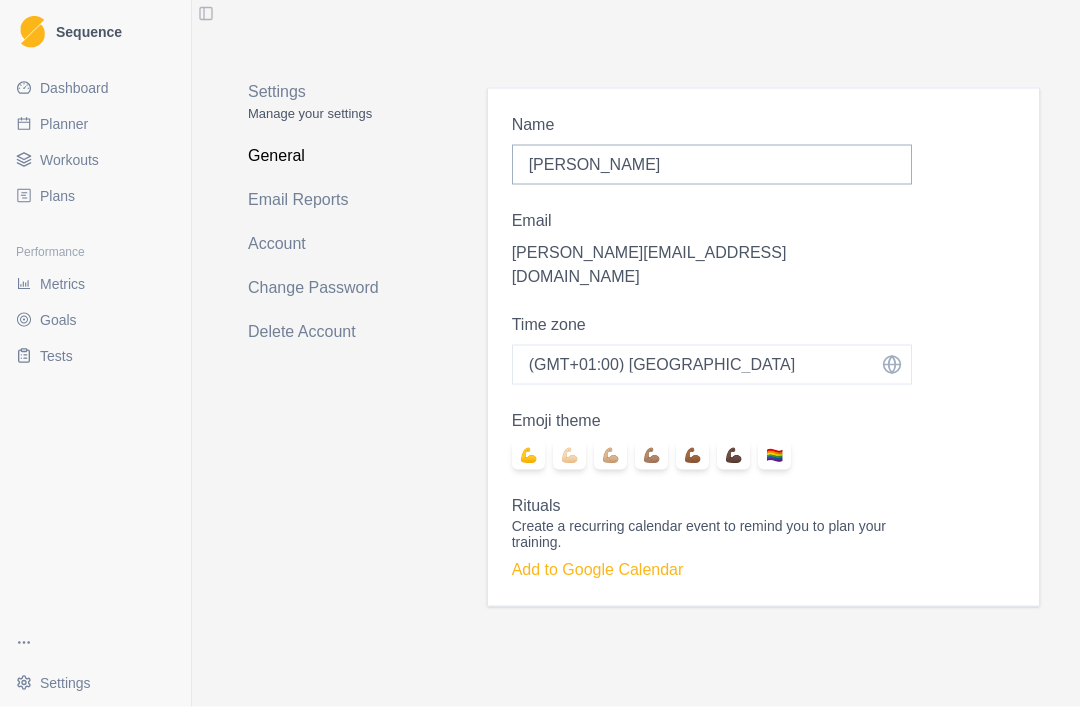 scroll, scrollTop: 0, scrollLeft: 0, axis: both 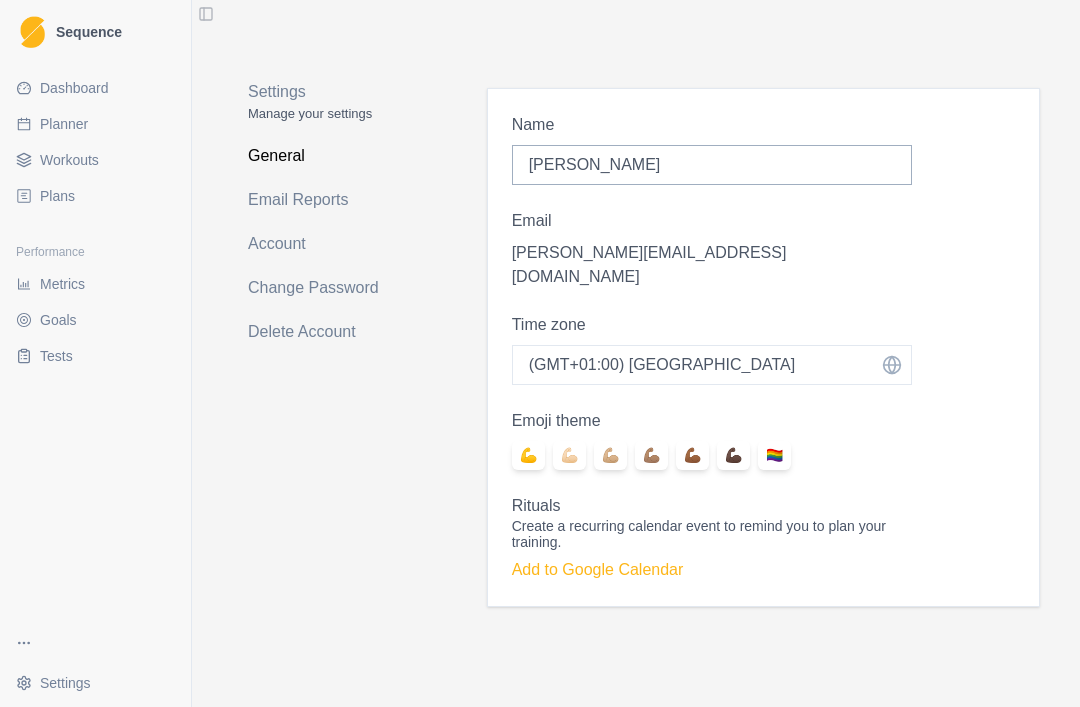 click on "Settings Manage your settings General Email Reports Account Change Password Delete Account" at bounding box center (323, 323) 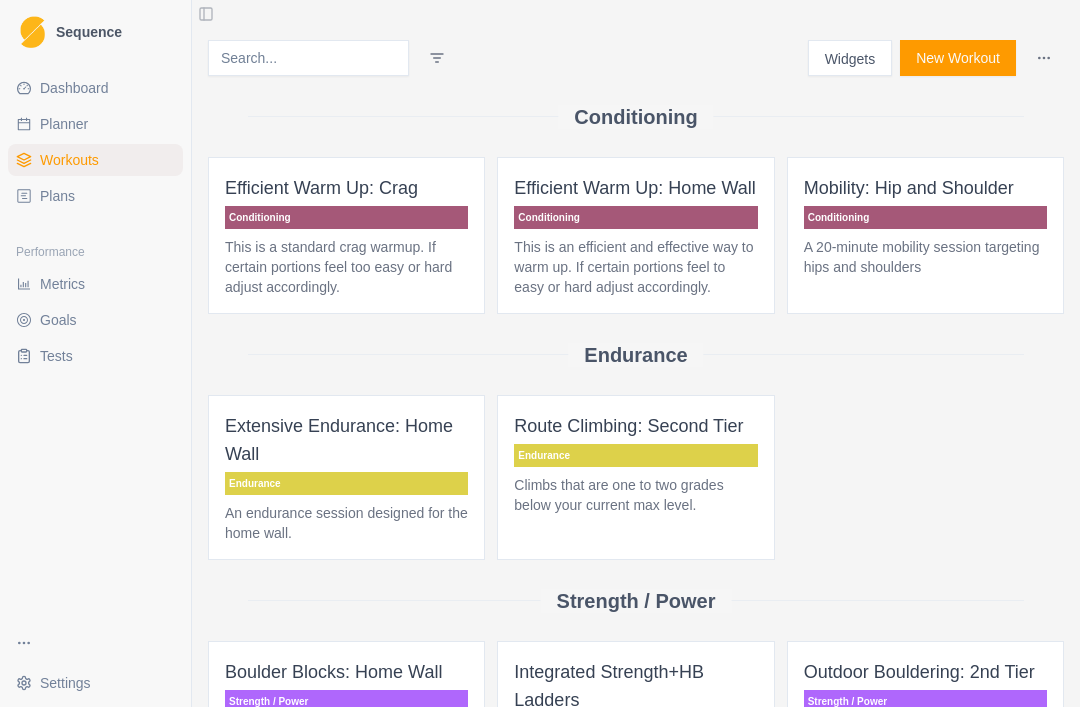 scroll, scrollTop: 0, scrollLeft: 0, axis: both 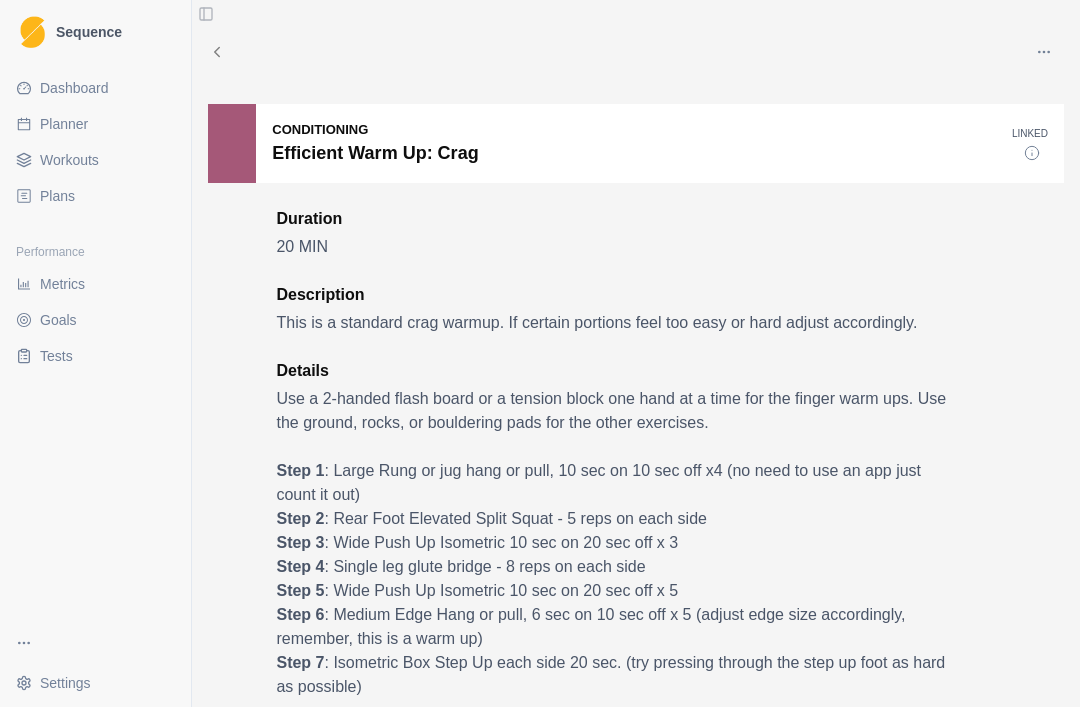 click on "Workouts" at bounding box center (69, 160) 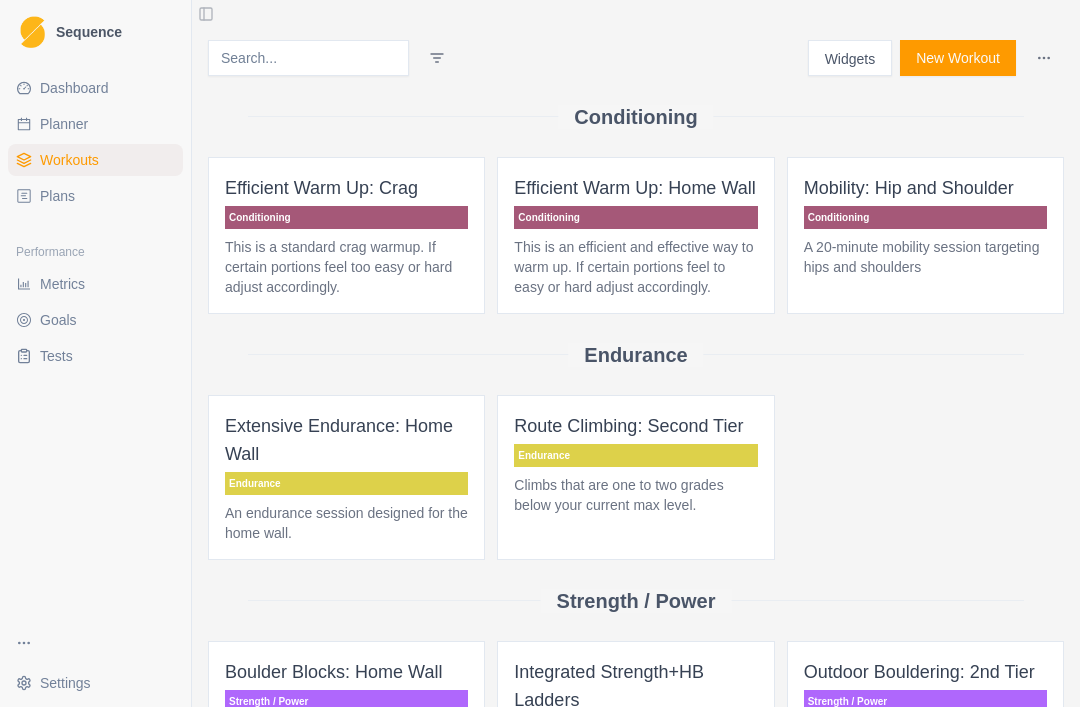 scroll, scrollTop: 0, scrollLeft: 0, axis: both 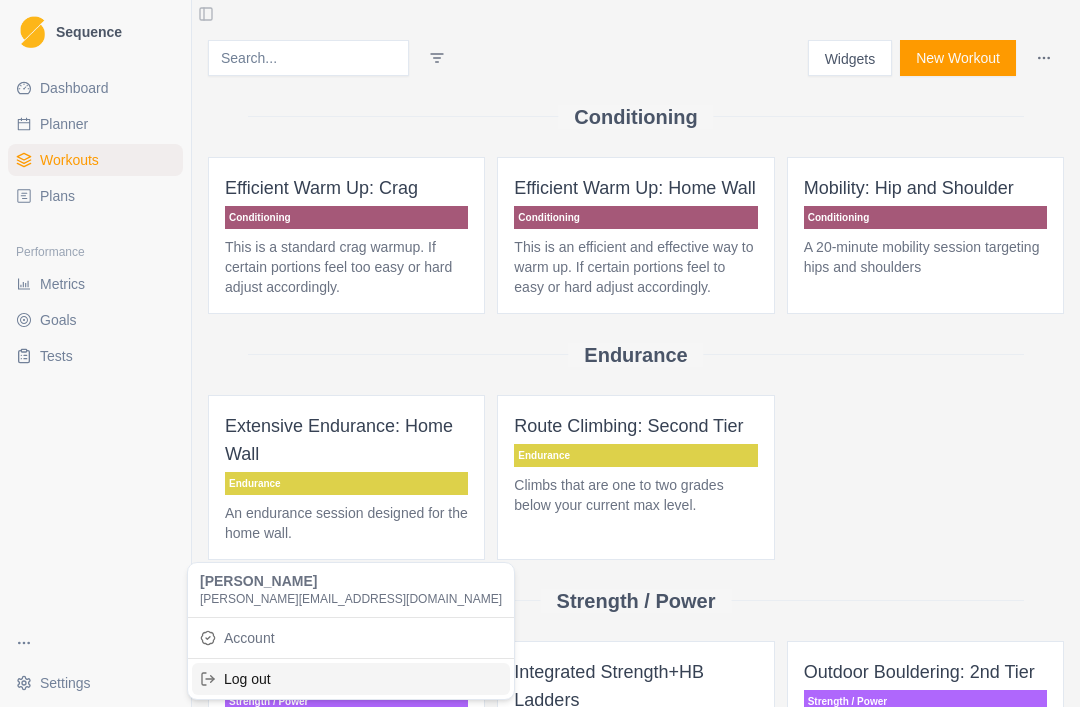 click on "Log out" at bounding box center (351, 679) 